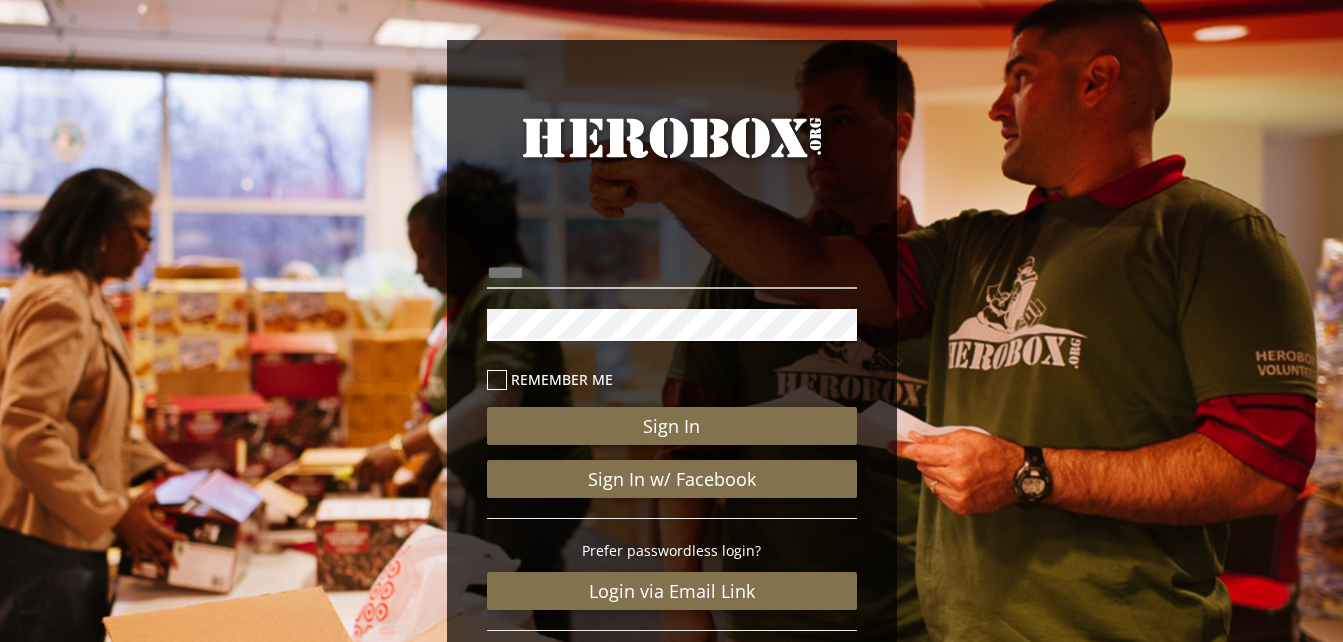 scroll, scrollTop: 0, scrollLeft: 0, axis: both 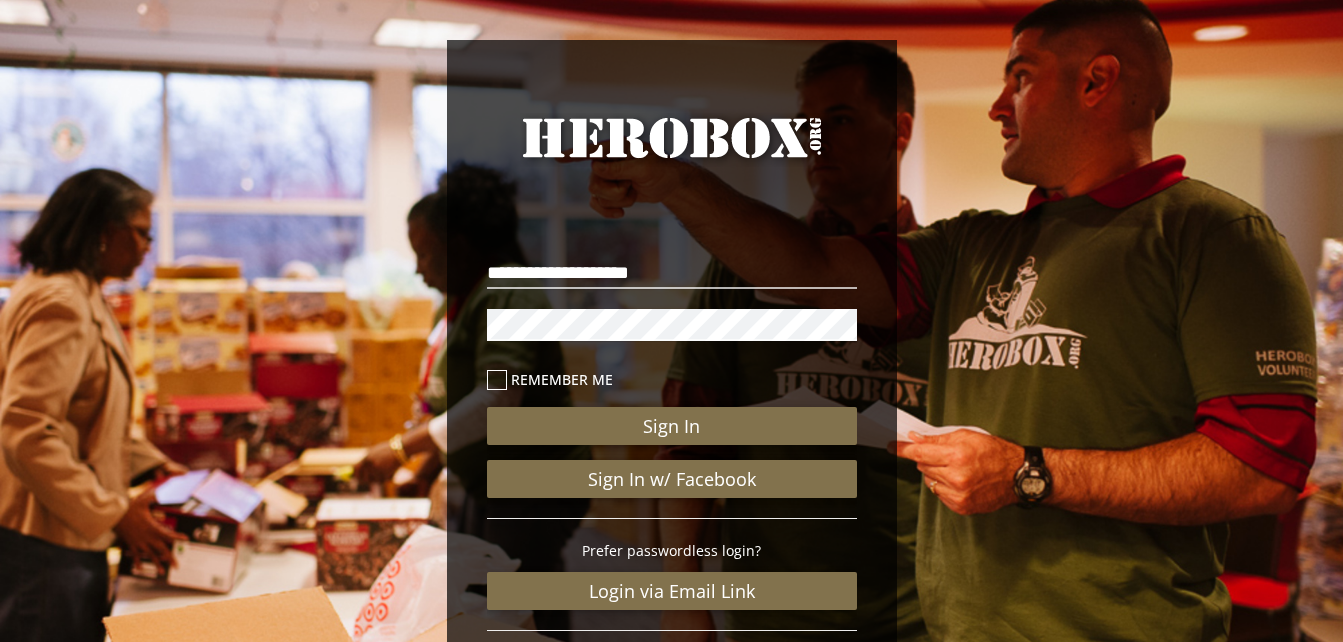 type on "**********" 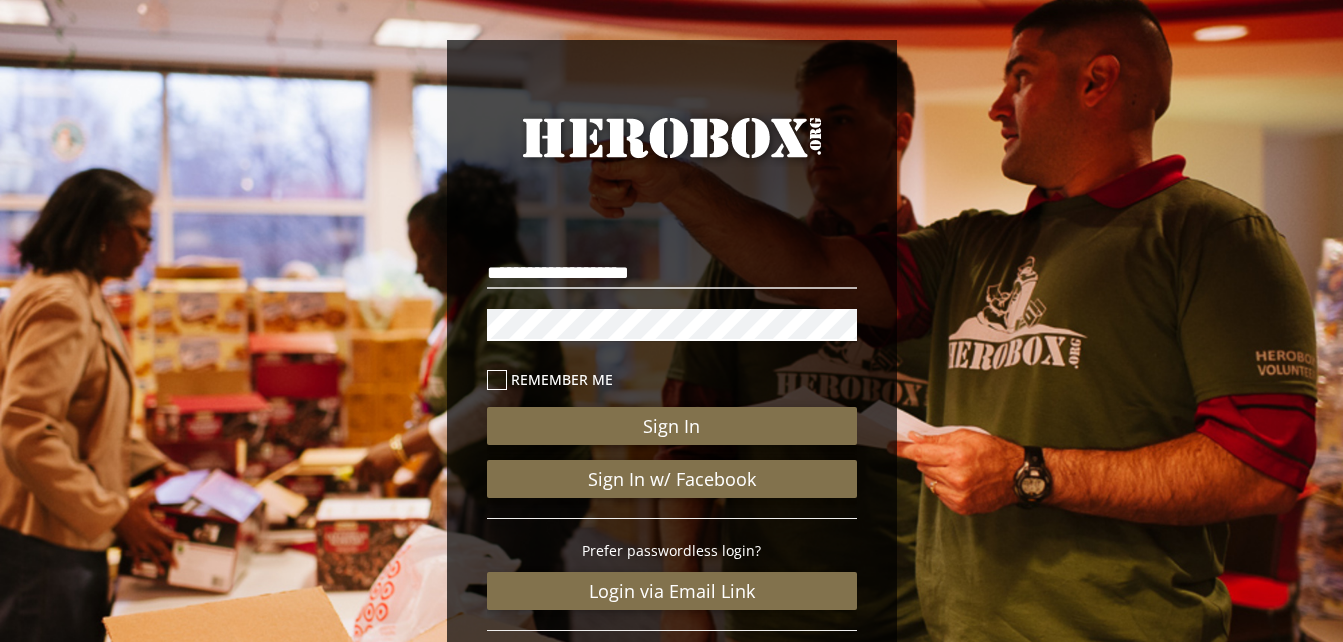 click on "Sign In" at bounding box center (672, 426) 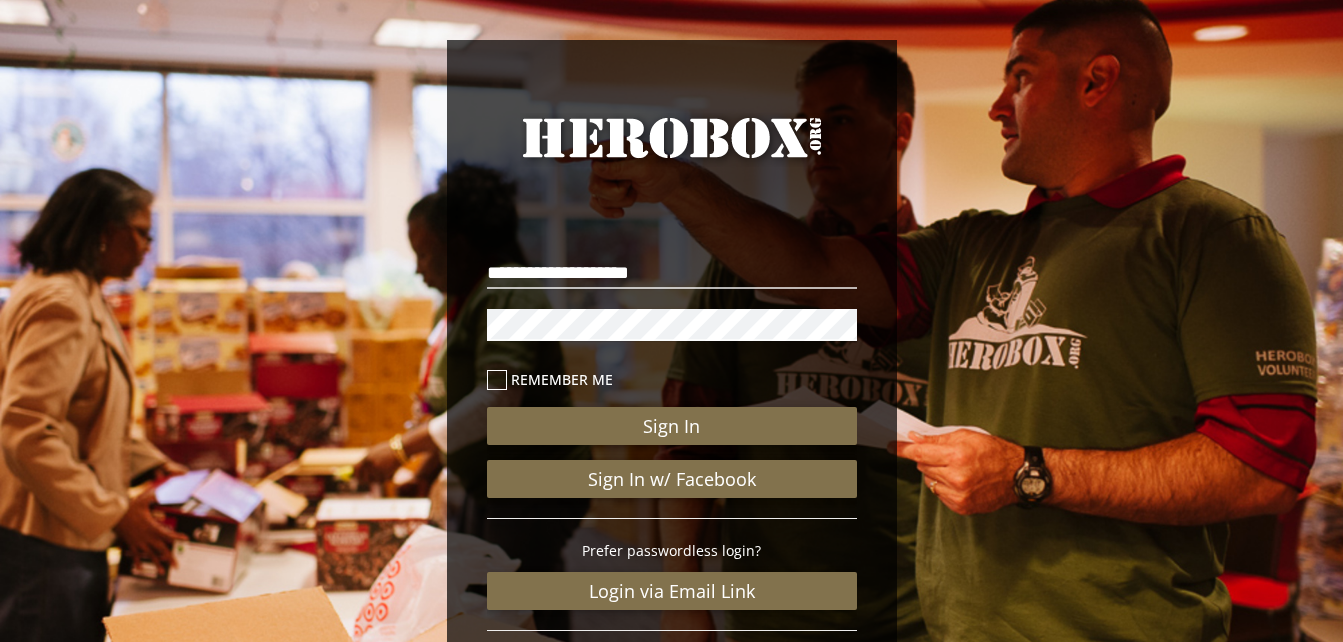 click at bounding box center (497, 380) 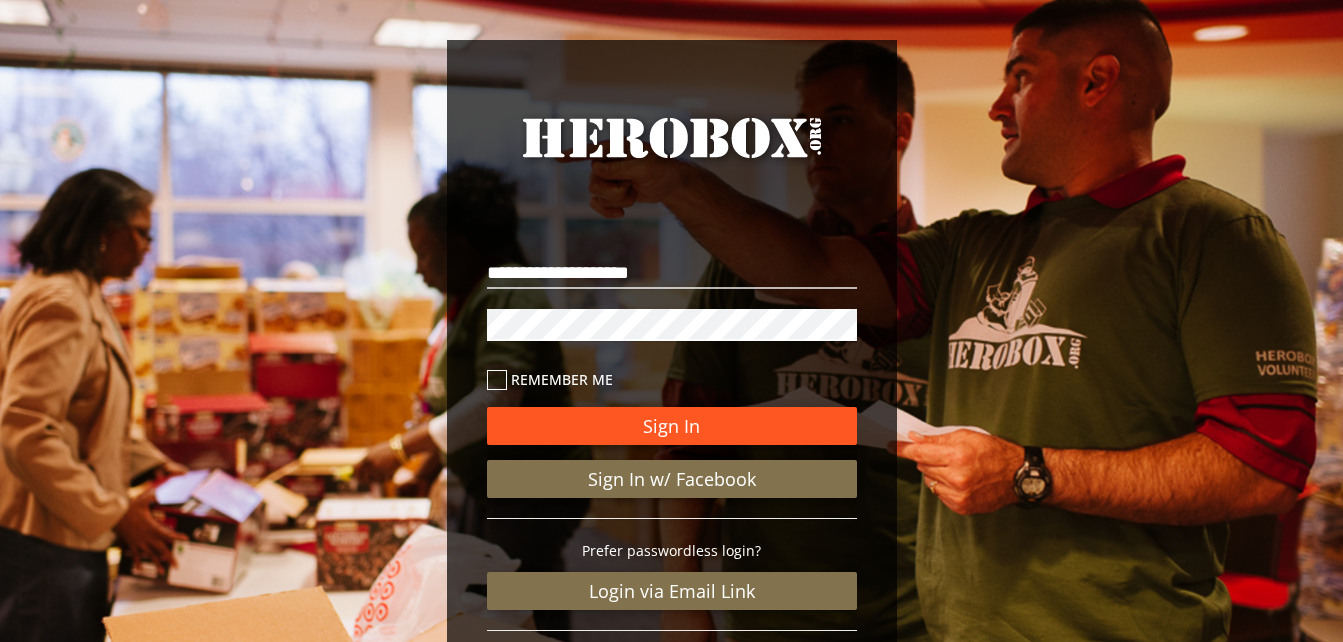 click on "Sign In" at bounding box center [672, 426] 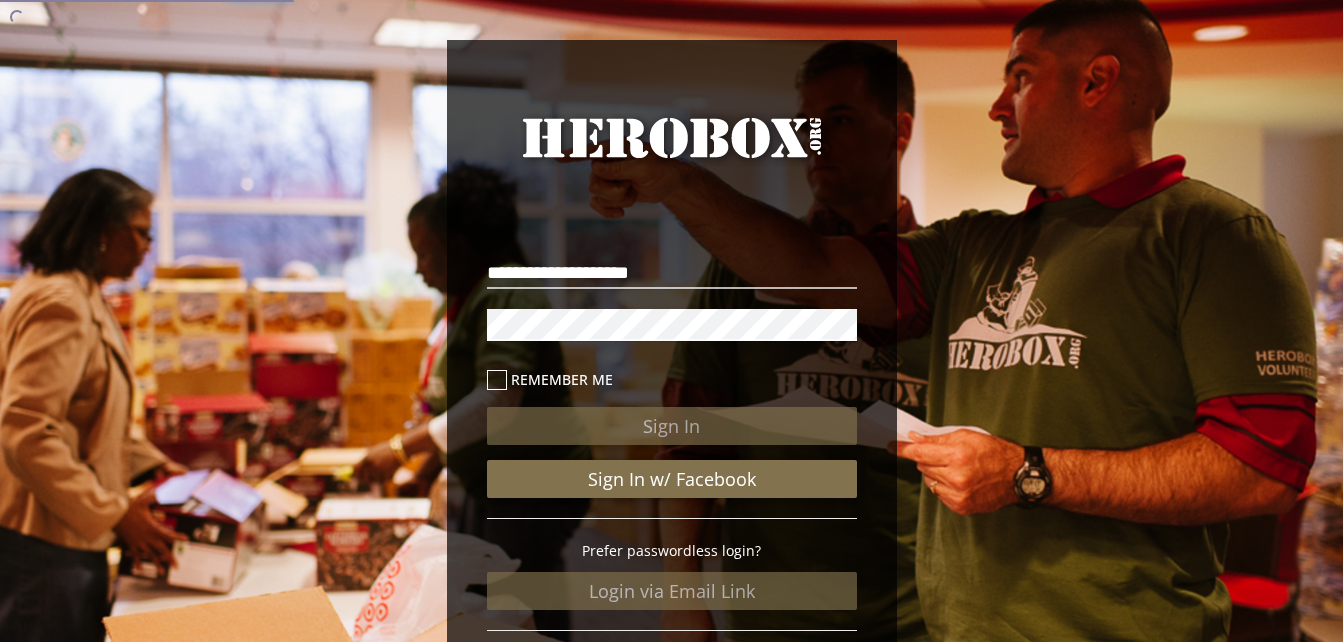 click at bounding box center [497, 380] 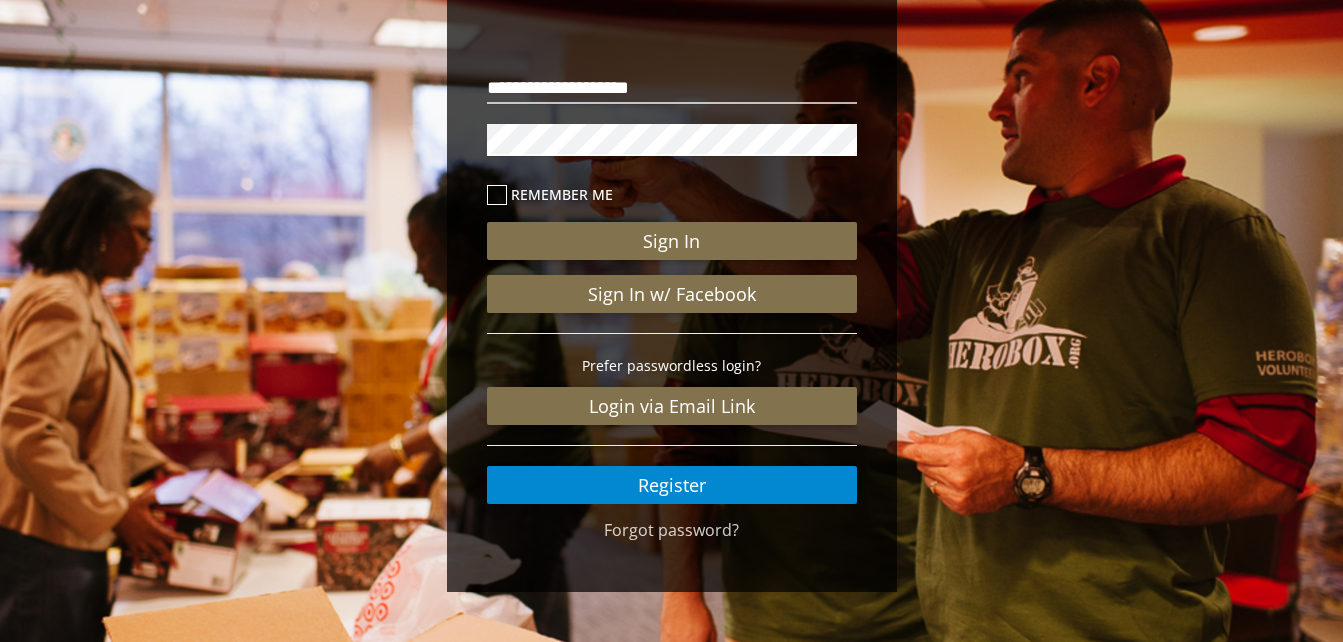 scroll, scrollTop: 0, scrollLeft: 0, axis: both 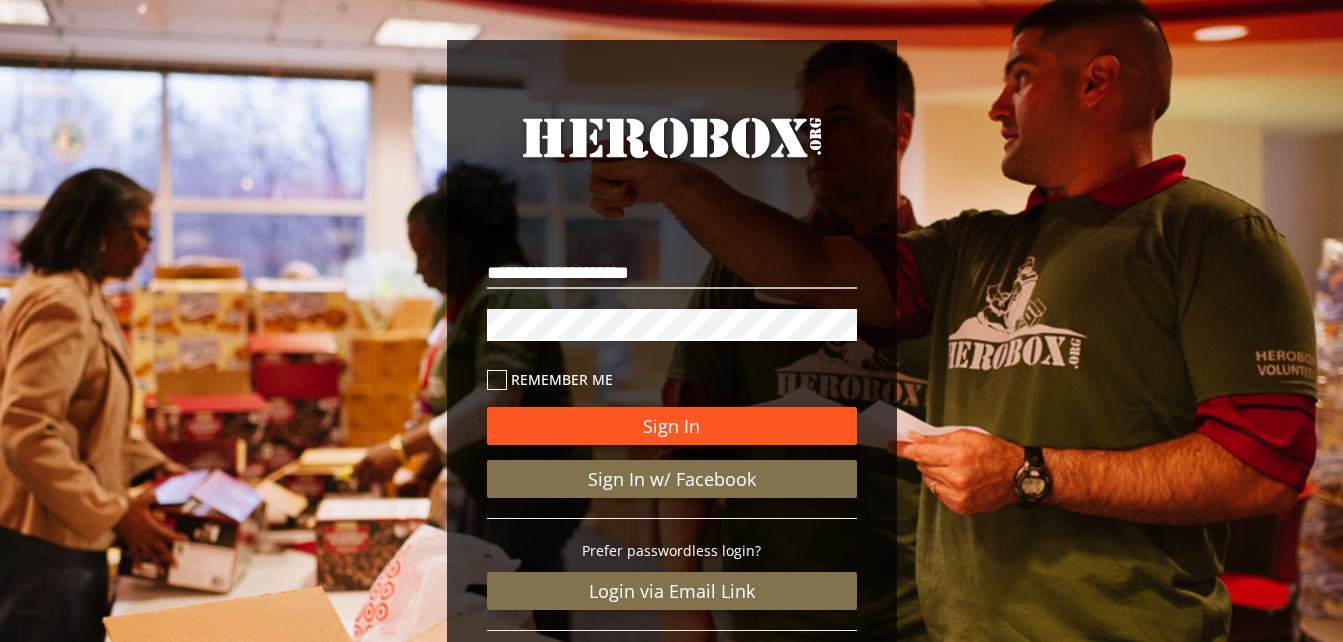 click on "Sign In" at bounding box center [672, 426] 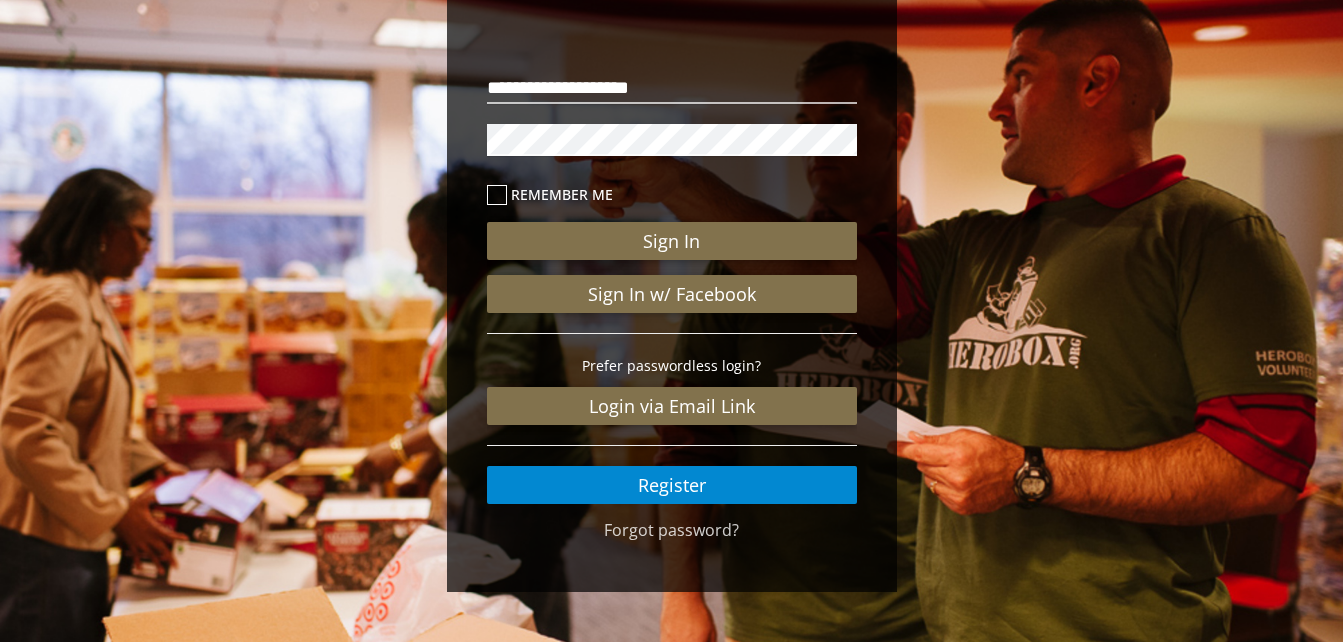 click at bounding box center [497, 195] 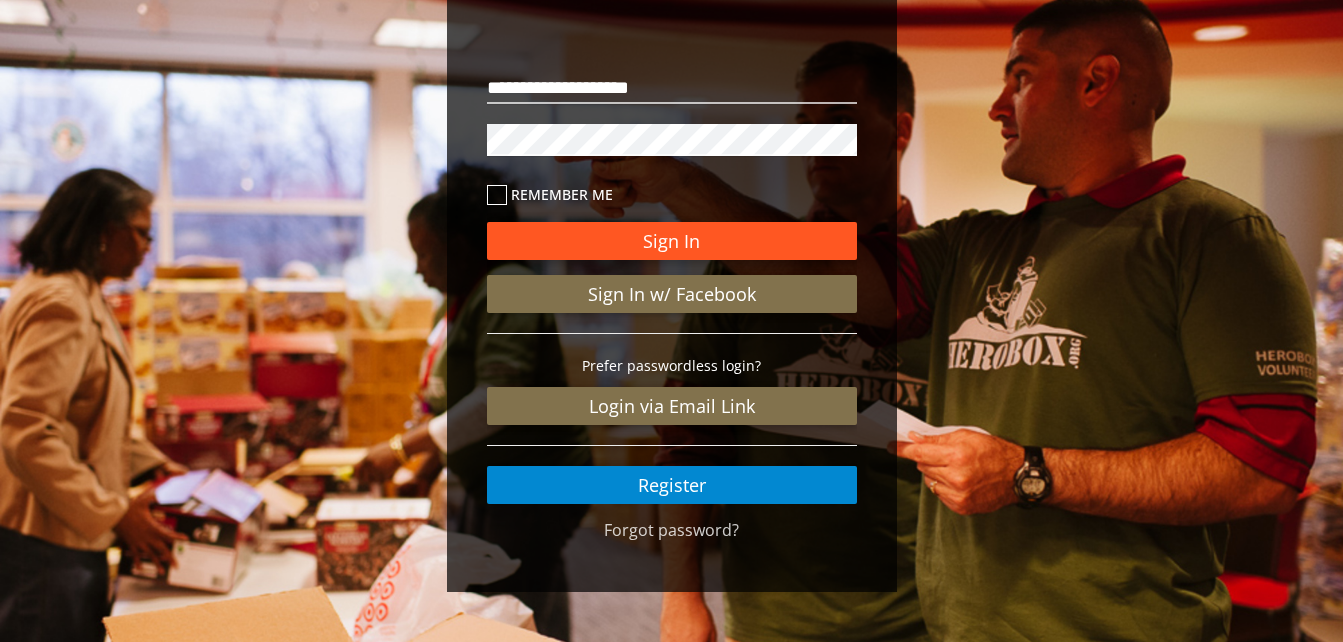 click on "Sign In" at bounding box center [672, 241] 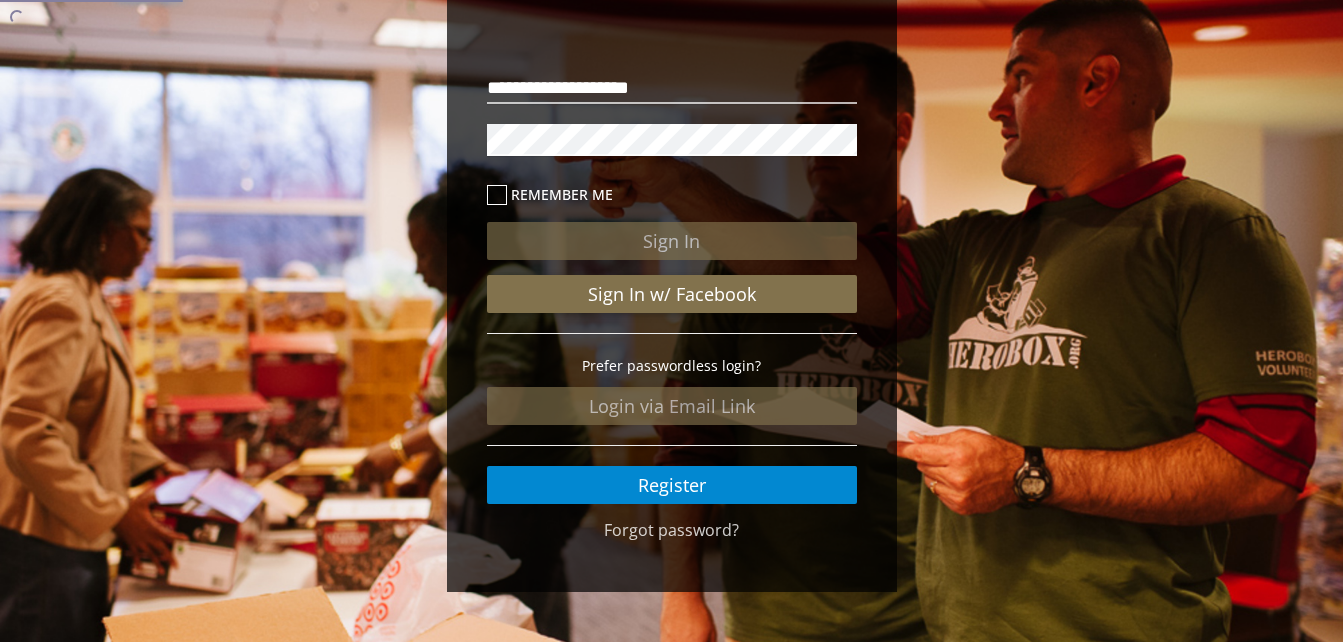 scroll, scrollTop: 0, scrollLeft: 0, axis: both 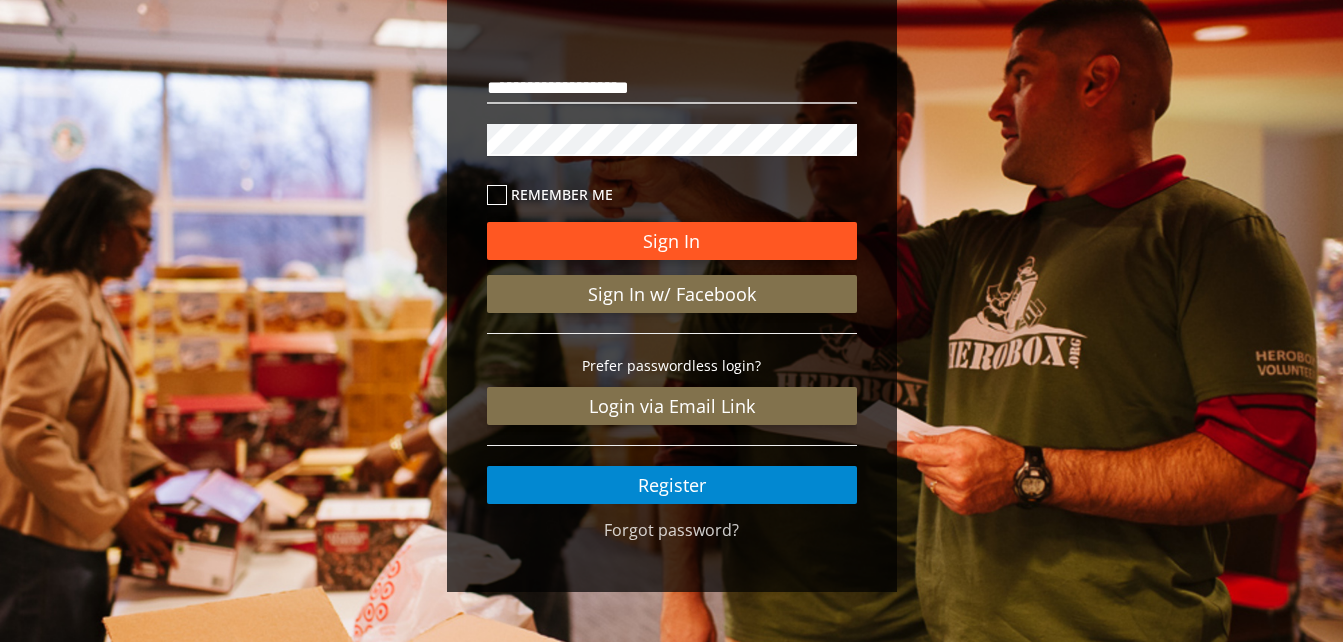 click on "Sign In" at bounding box center (672, 241) 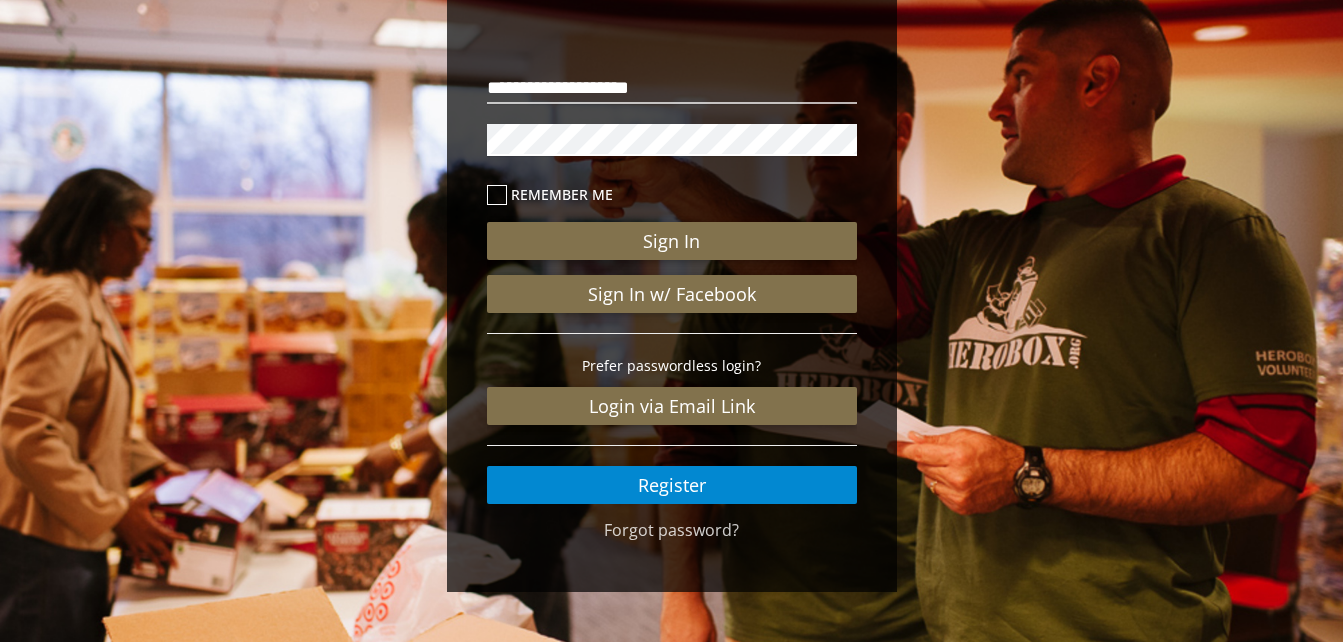click on "Sign In" at bounding box center (672, 241) 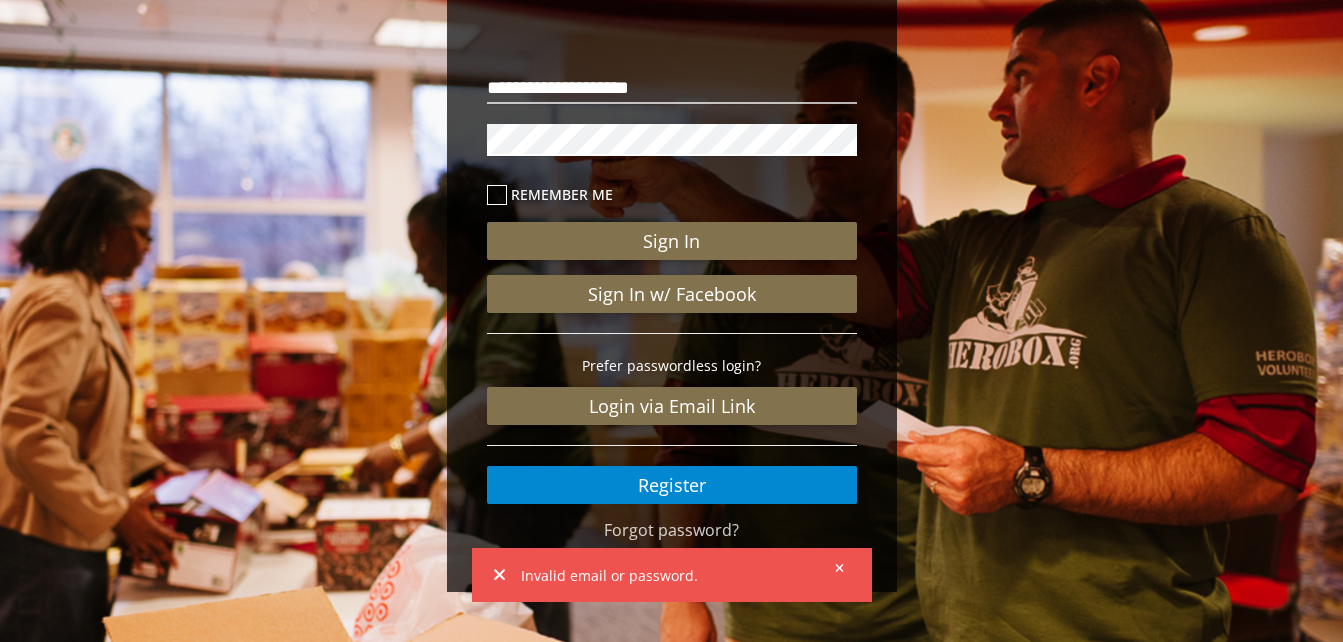 click on "Sign In" at bounding box center [672, 241] 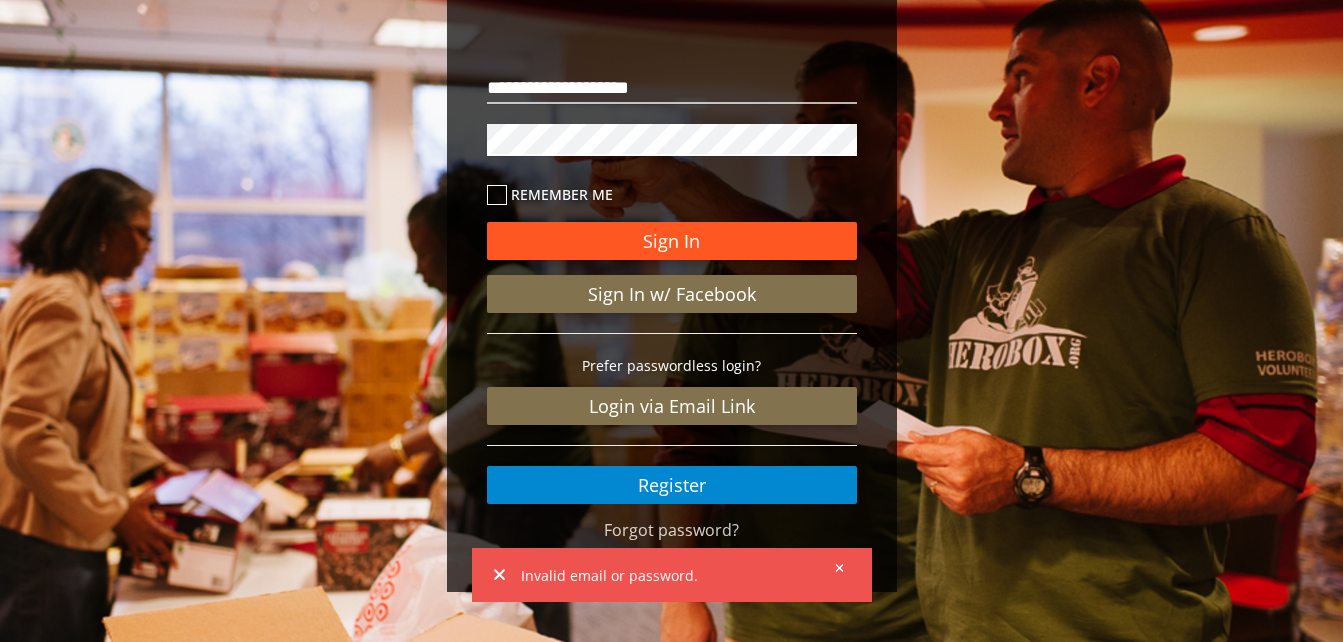 click on "Sign In" at bounding box center (672, 241) 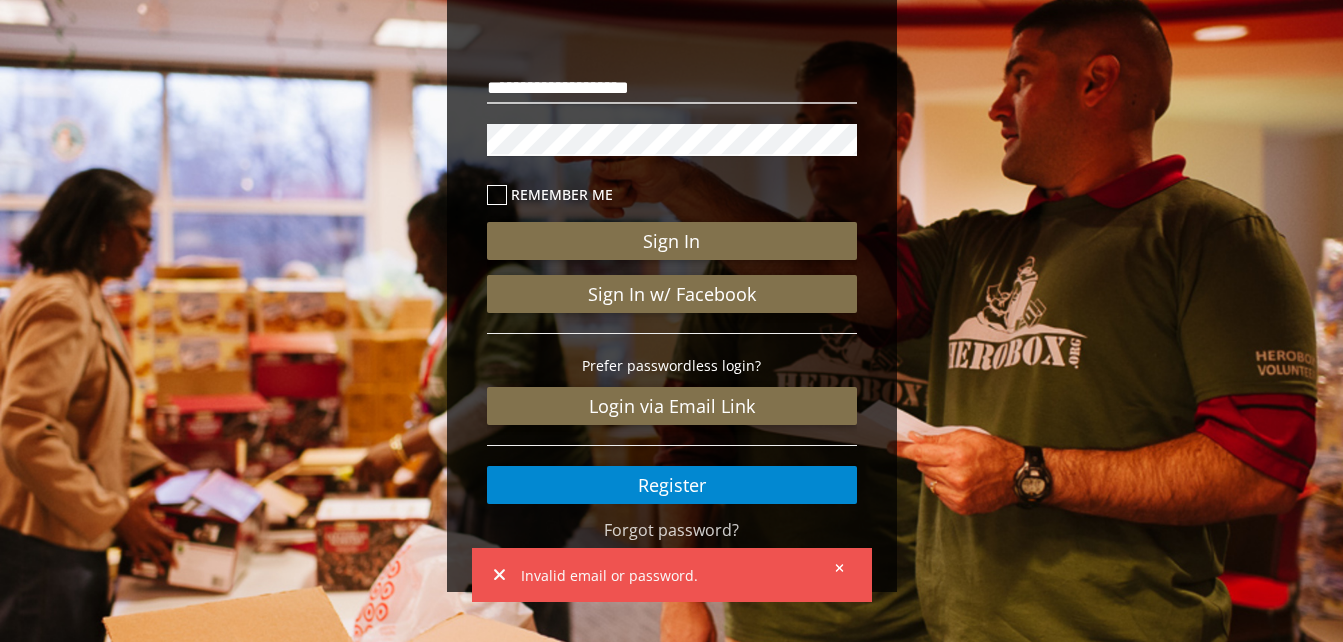 click at bounding box center [833, 567] 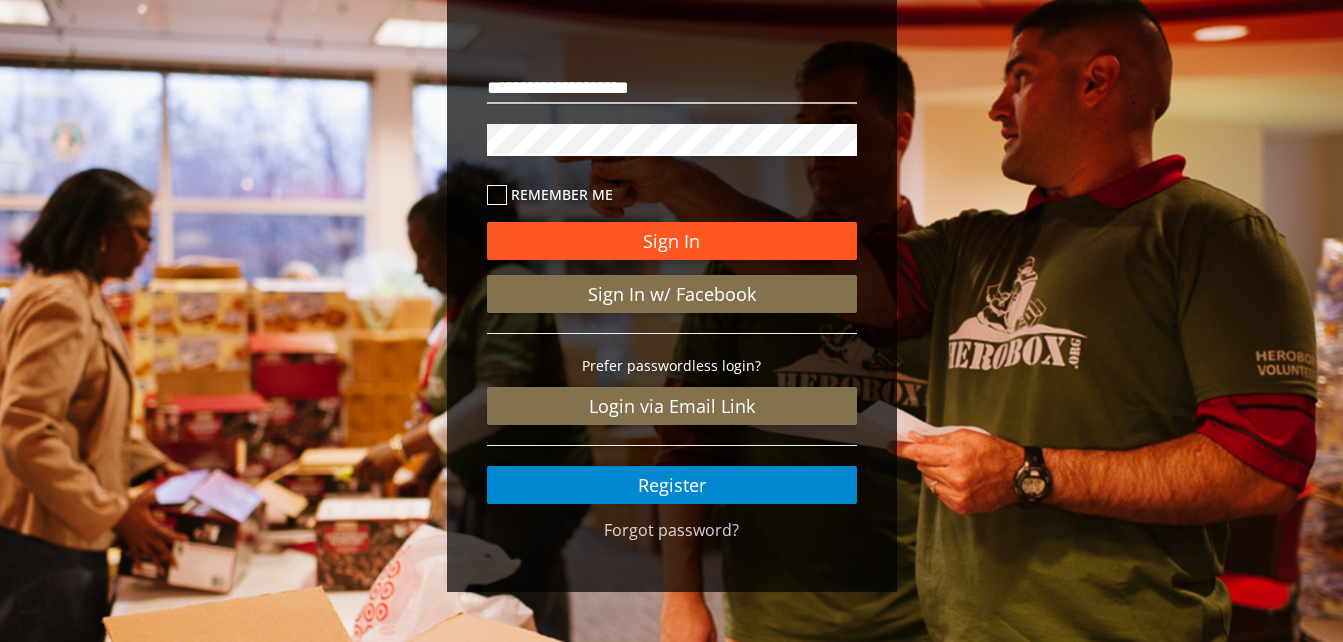 click on "Sign In" at bounding box center (672, 241) 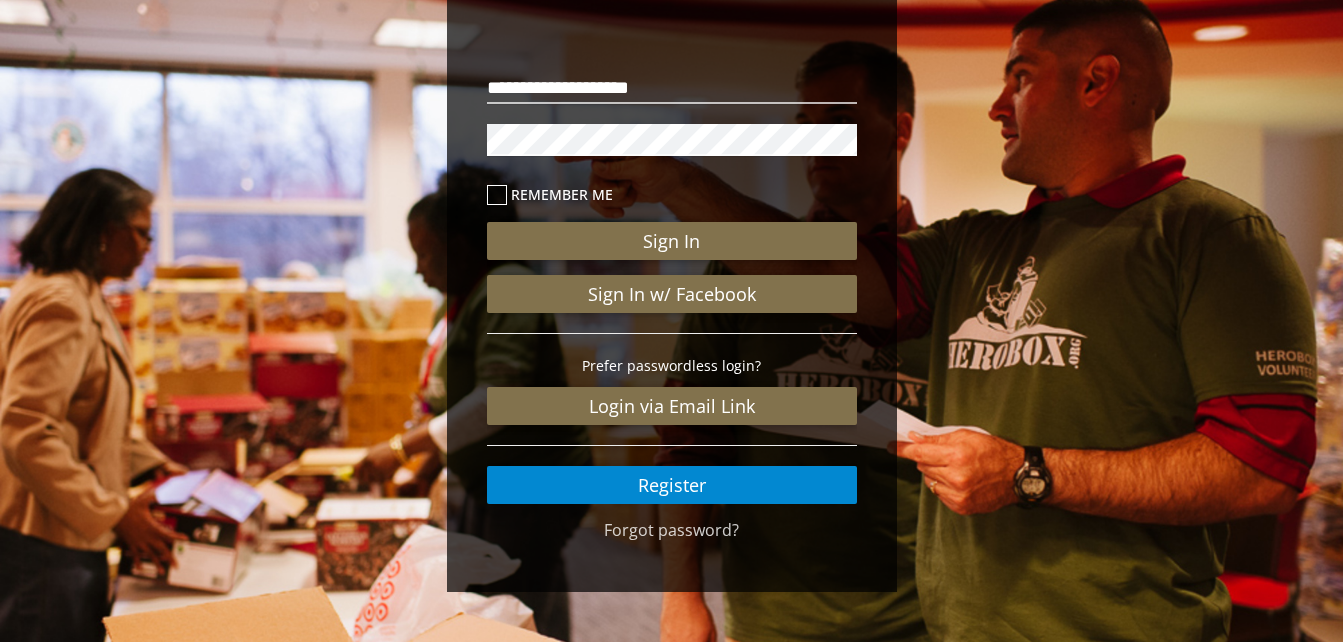 scroll, scrollTop: 0, scrollLeft: 0, axis: both 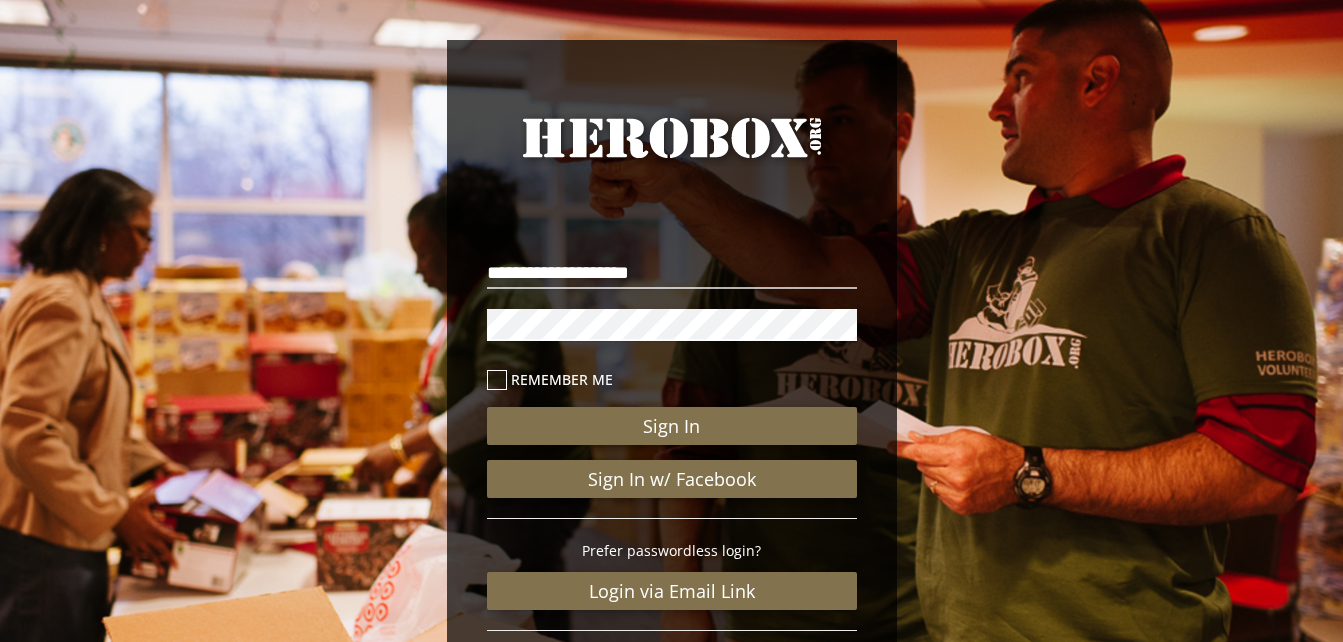 click on "Sign In
Sign In w/ Facebook
Prefer passwordless login?
Login via Email Link
Register" at bounding box center (672, 522) 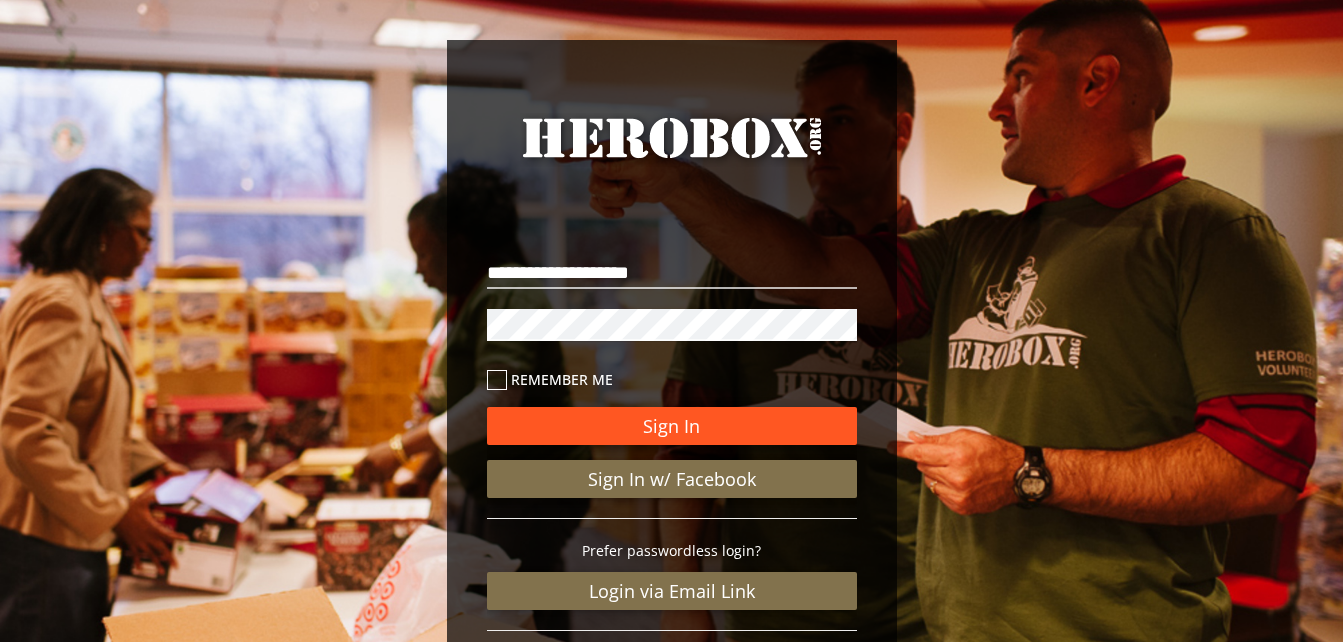 click on "Sign In" at bounding box center (672, 426) 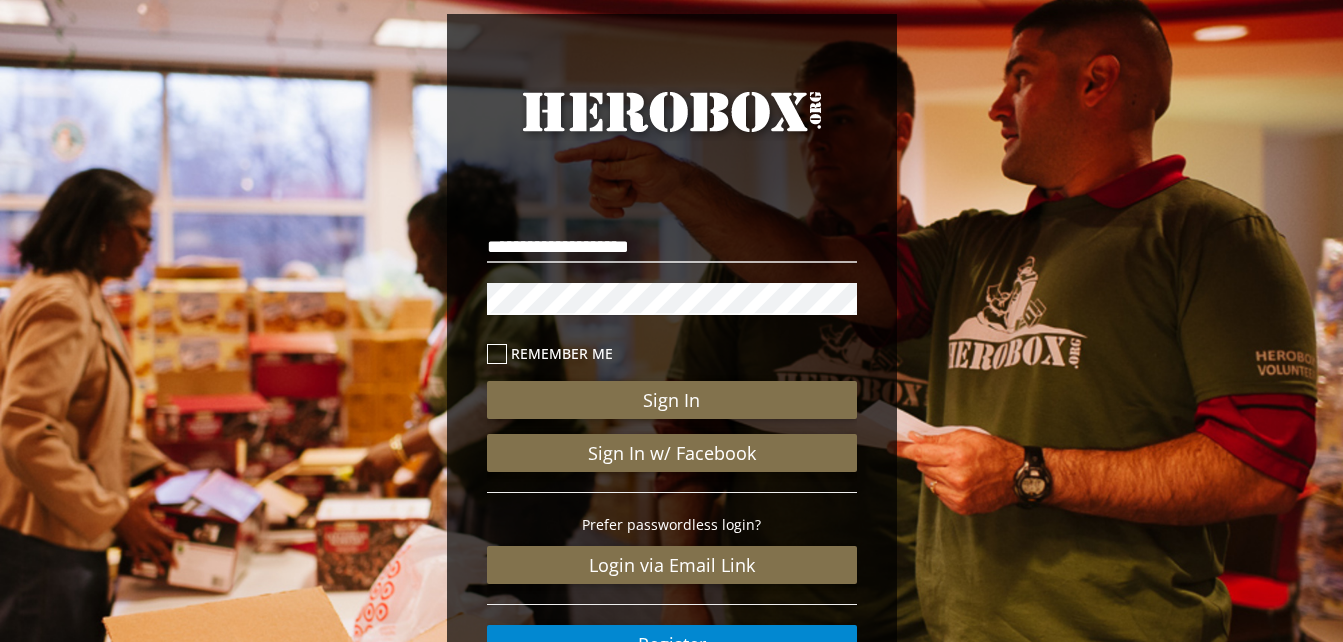 scroll, scrollTop: 185, scrollLeft: 0, axis: vertical 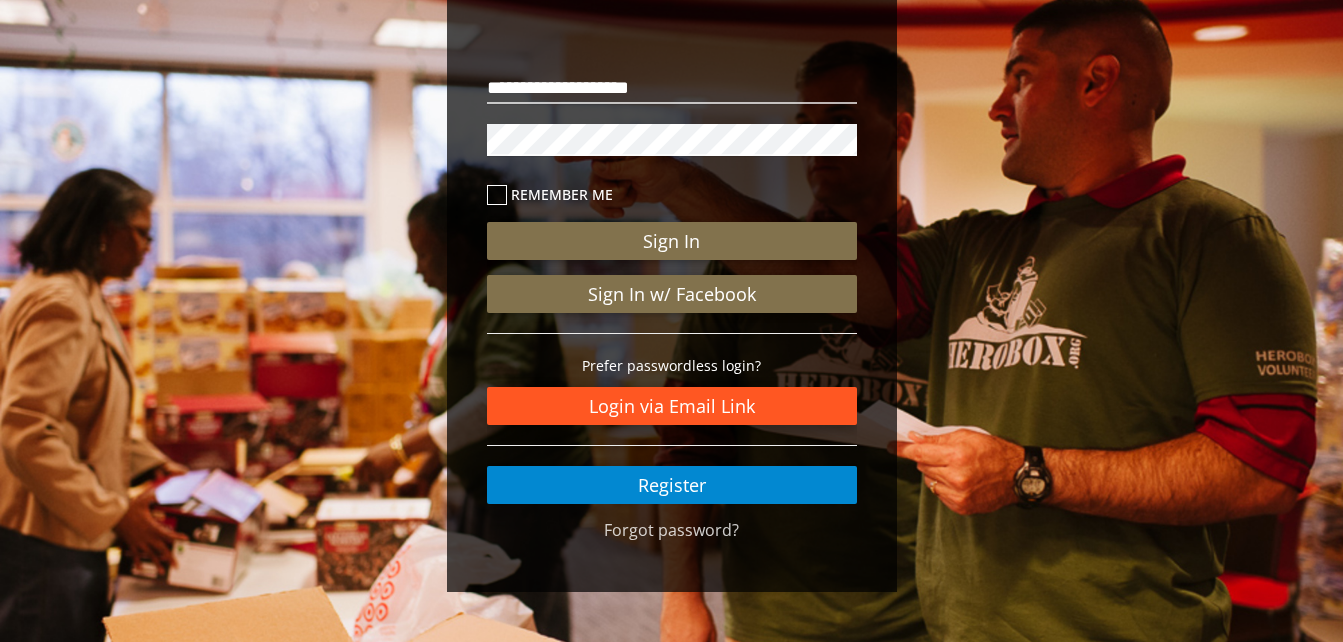 click on "Login via Email Link" at bounding box center [672, 406] 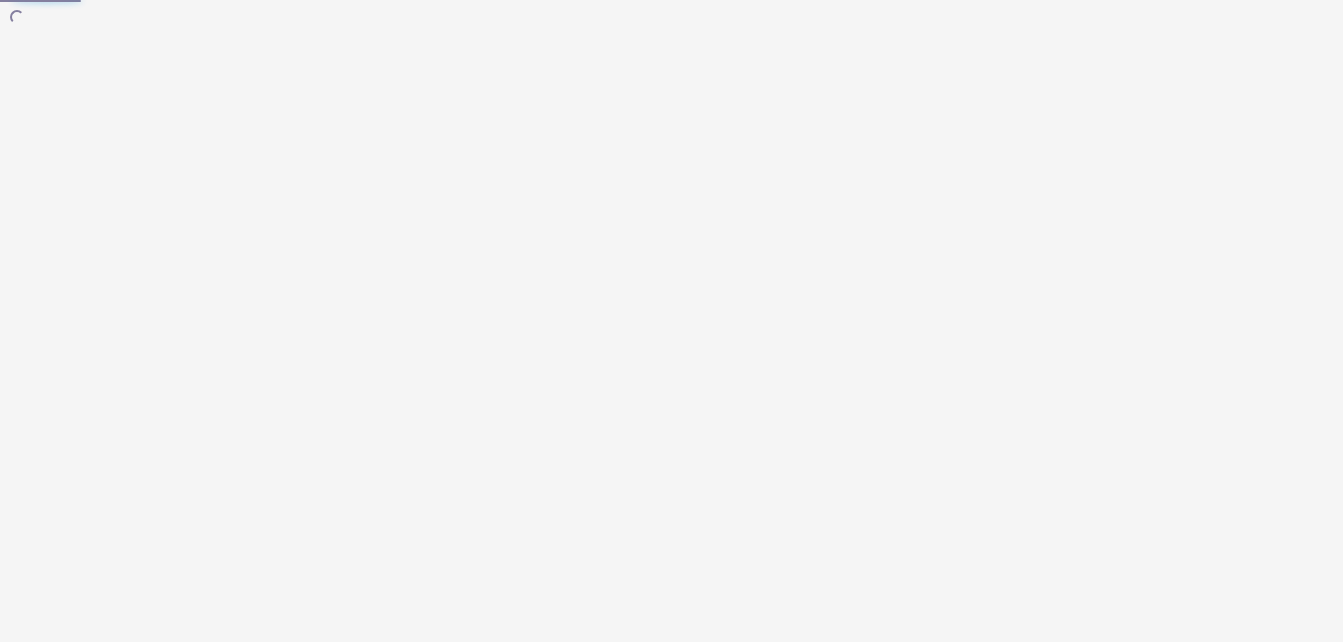 scroll, scrollTop: 0, scrollLeft: 0, axis: both 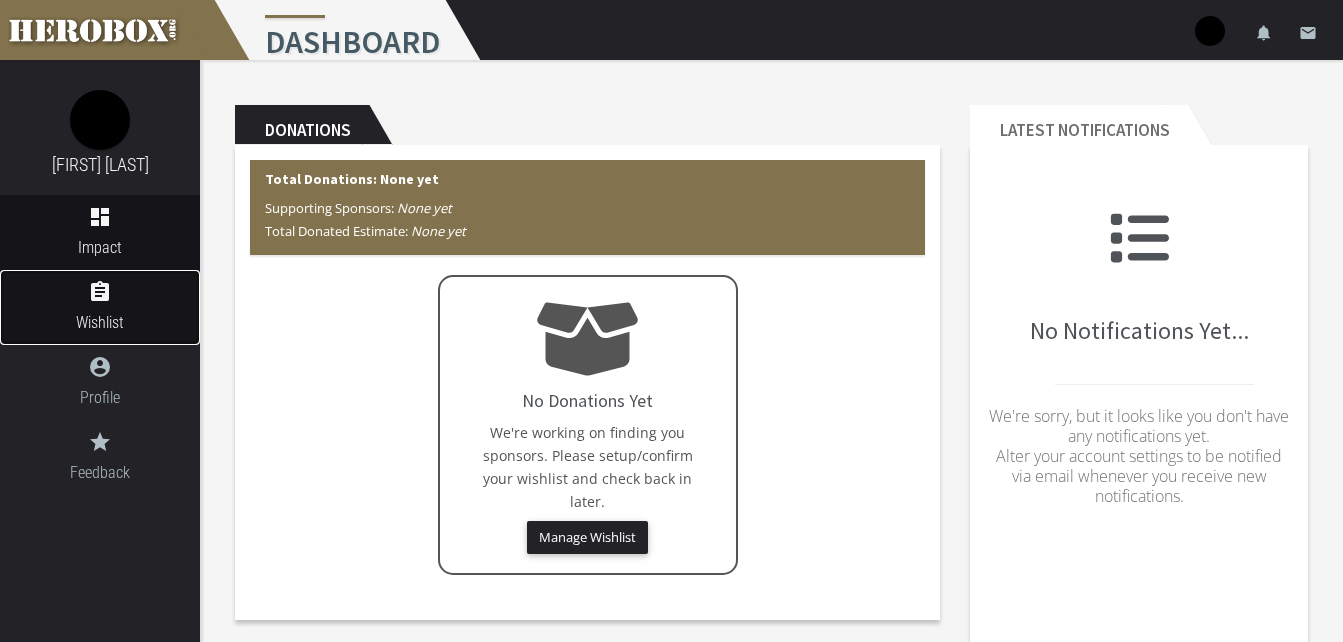 click on "assignment" at bounding box center [100, 292] 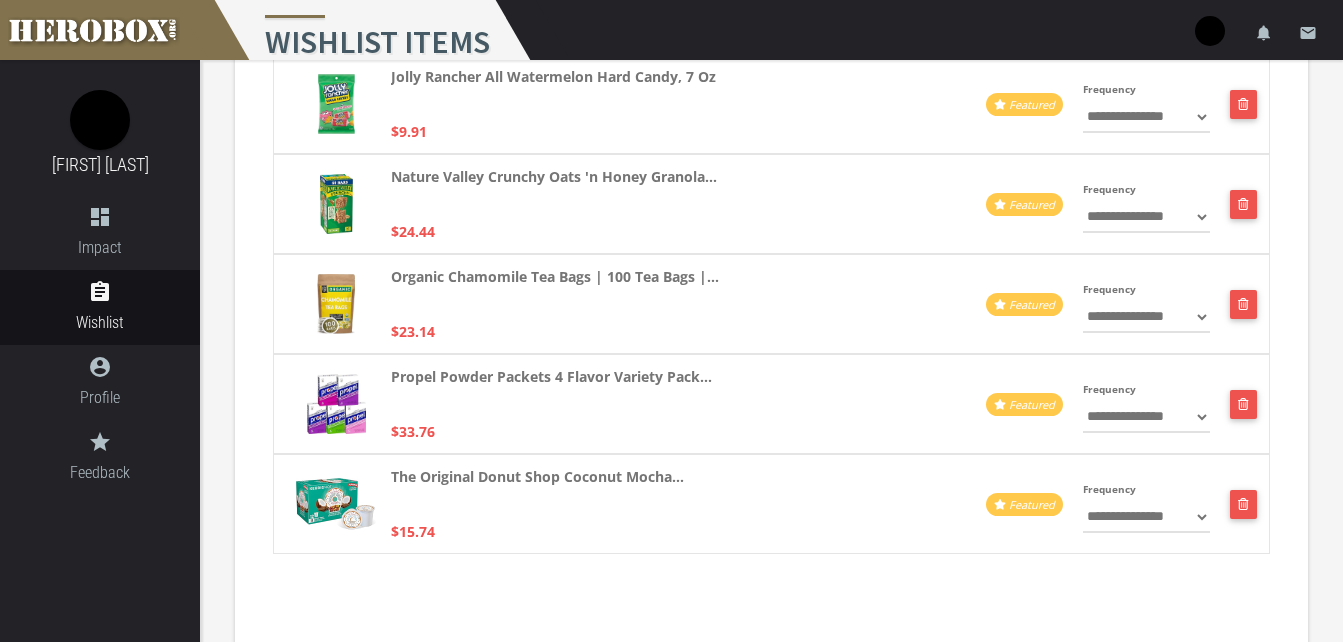 scroll, scrollTop: 738, scrollLeft: 0, axis: vertical 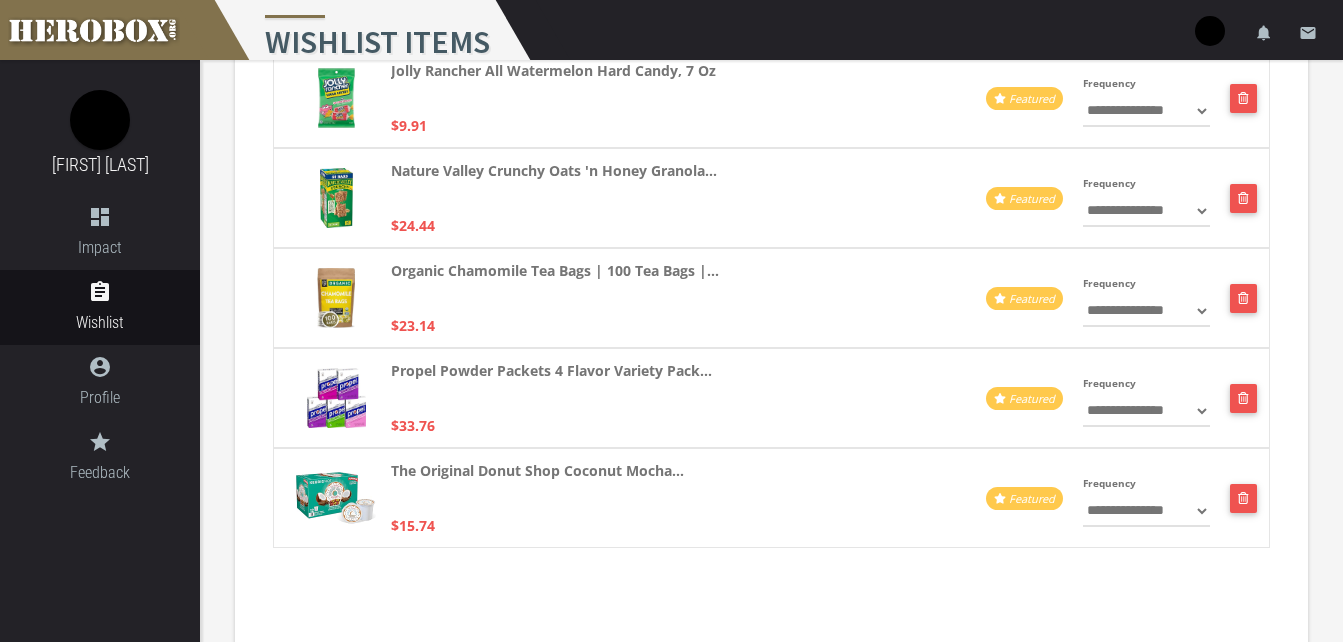 click on "Organic Chamomile Tea Bags | 100 Tea Bags |...
$23.14" at bounding box center [635, 298] 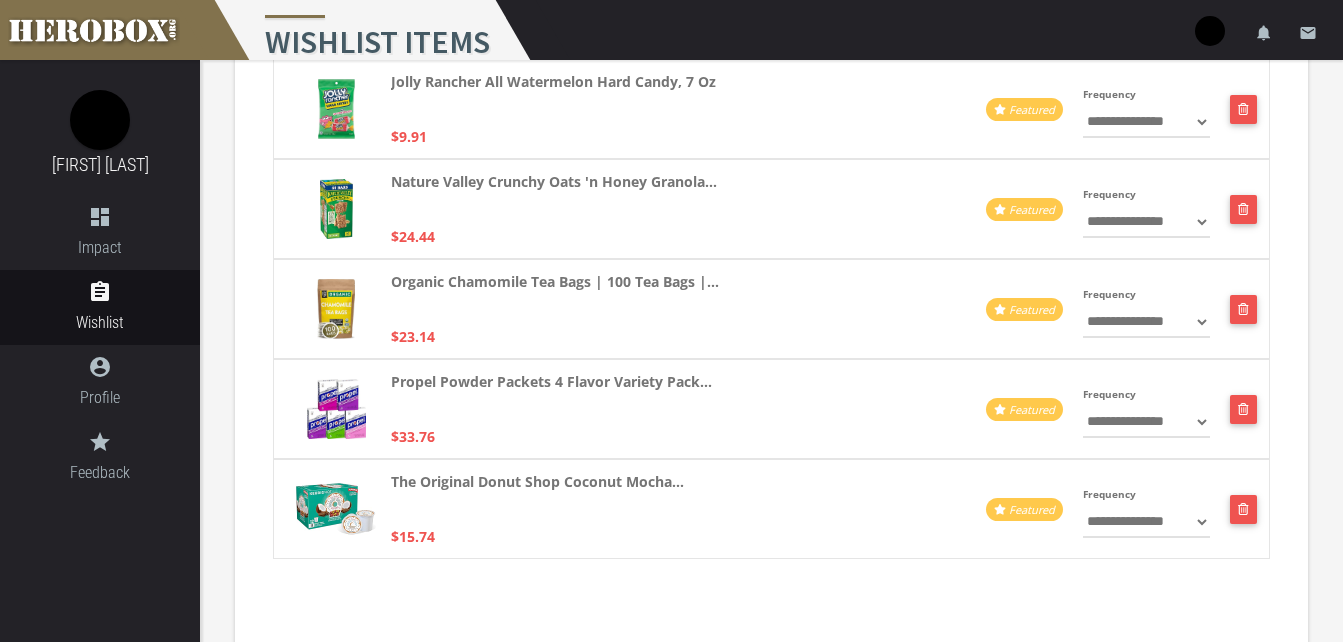 scroll, scrollTop: 726, scrollLeft: 0, axis: vertical 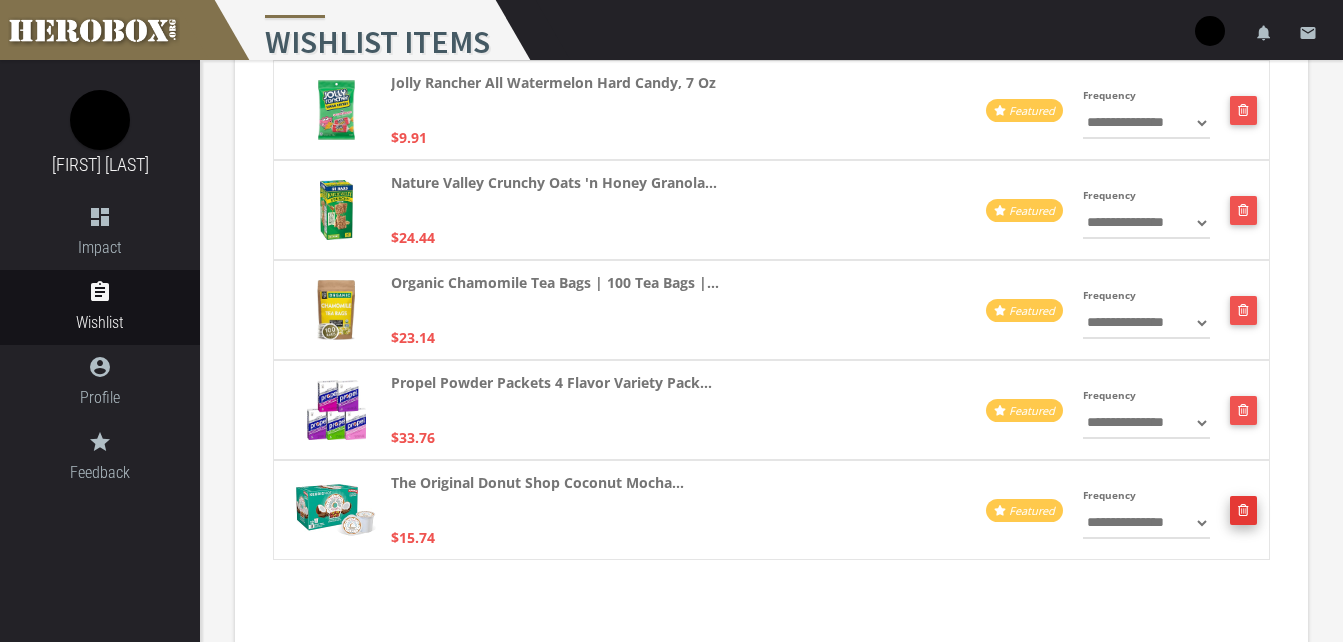 click at bounding box center [1243, 510] 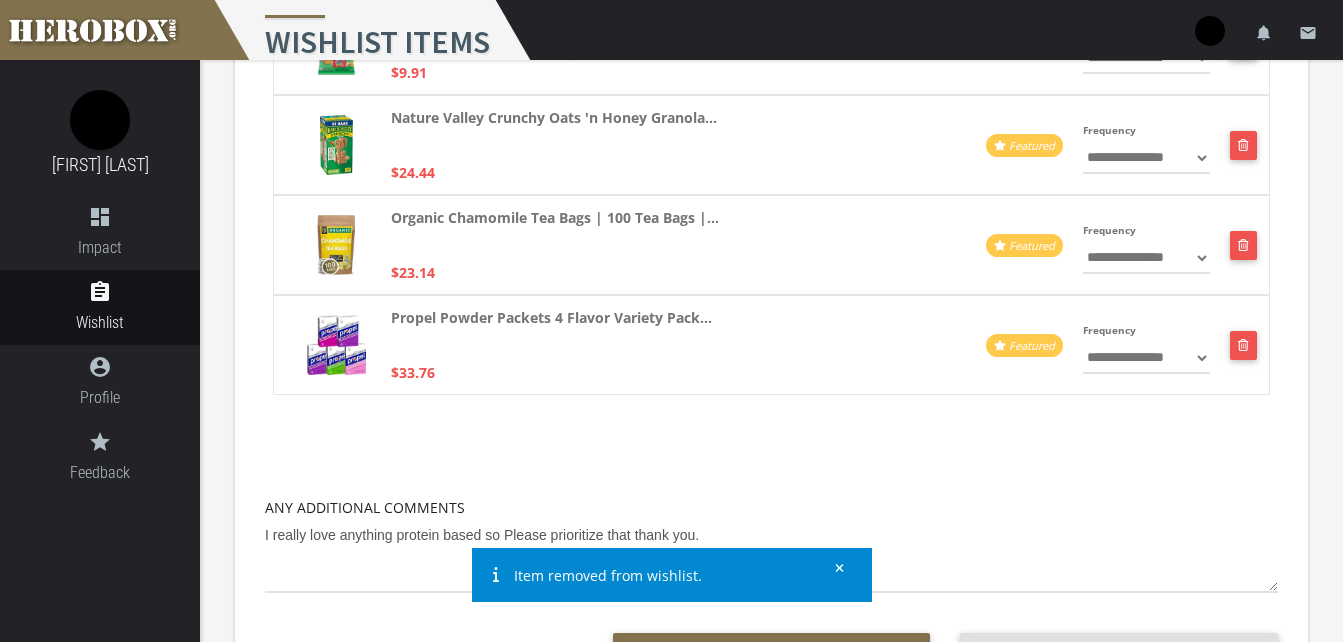 scroll, scrollTop: 790, scrollLeft: 0, axis: vertical 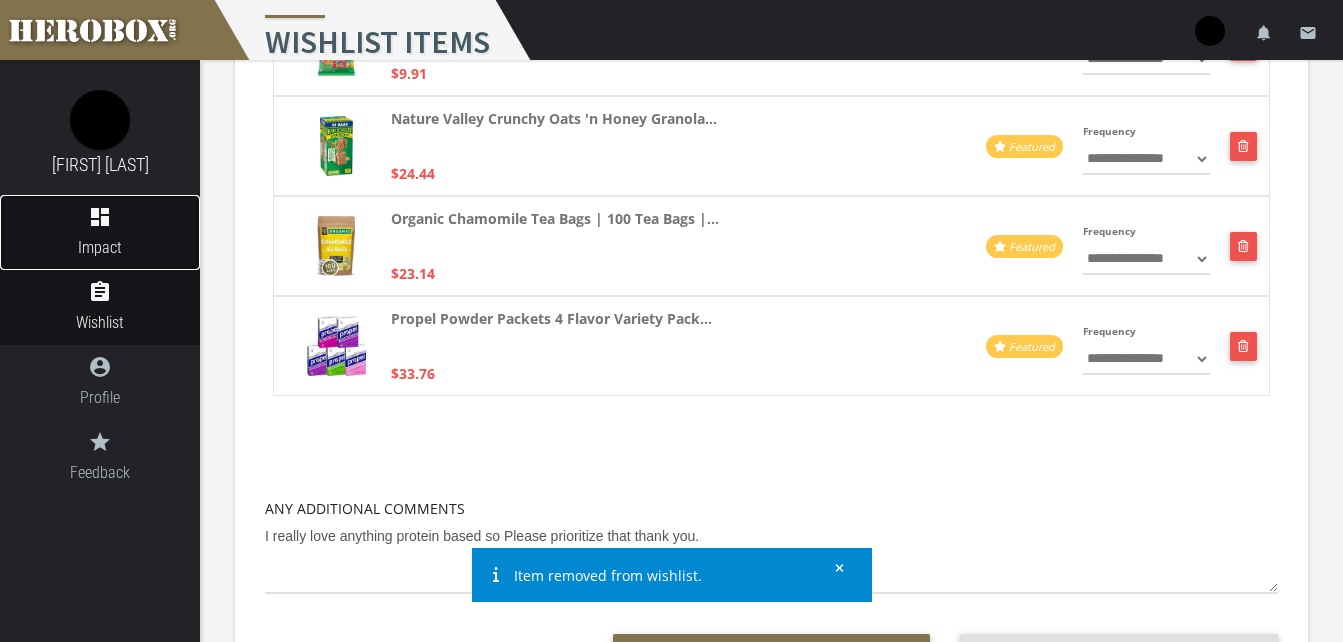 click on "dashboard" at bounding box center (100, 217) 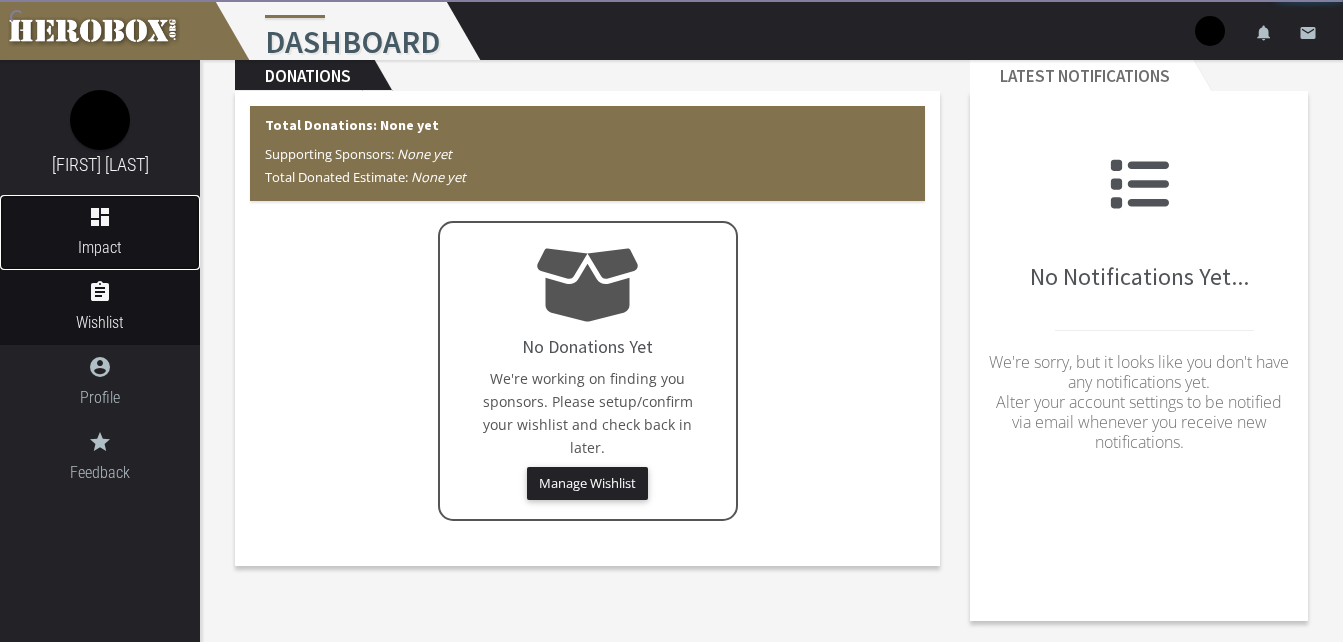 scroll, scrollTop: 54, scrollLeft: 0, axis: vertical 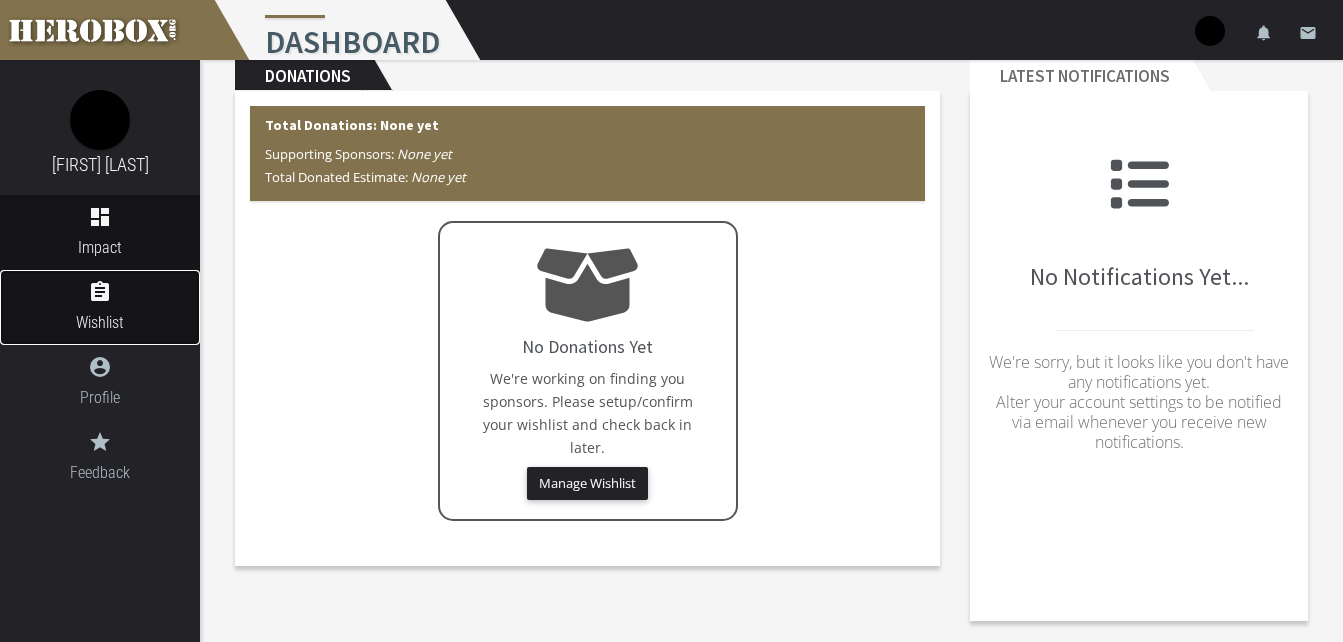 click on "assignment" at bounding box center [100, 292] 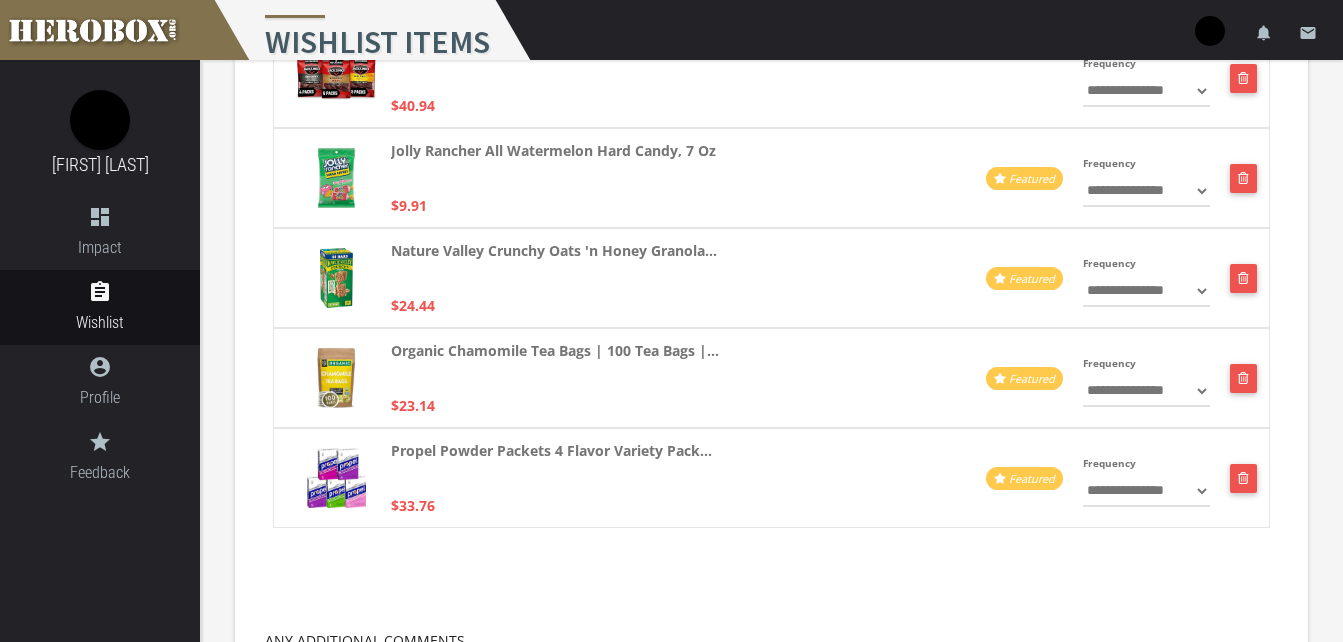 scroll, scrollTop: 655, scrollLeft: 0, axis: vertical 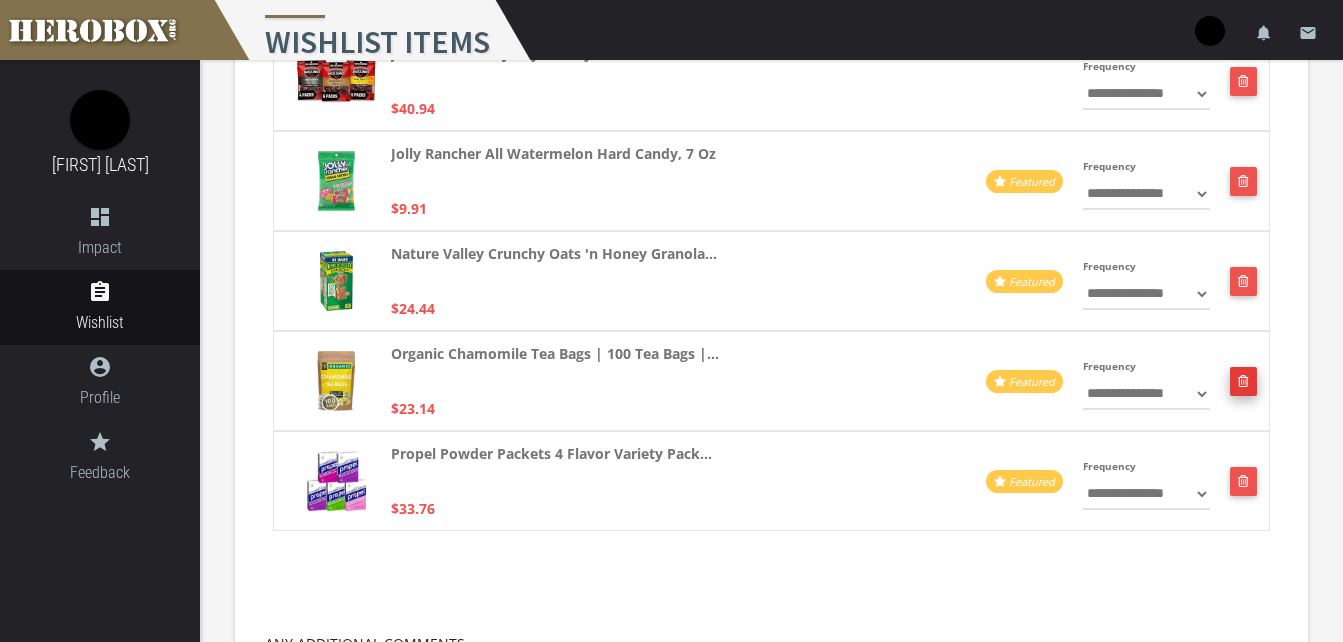 click 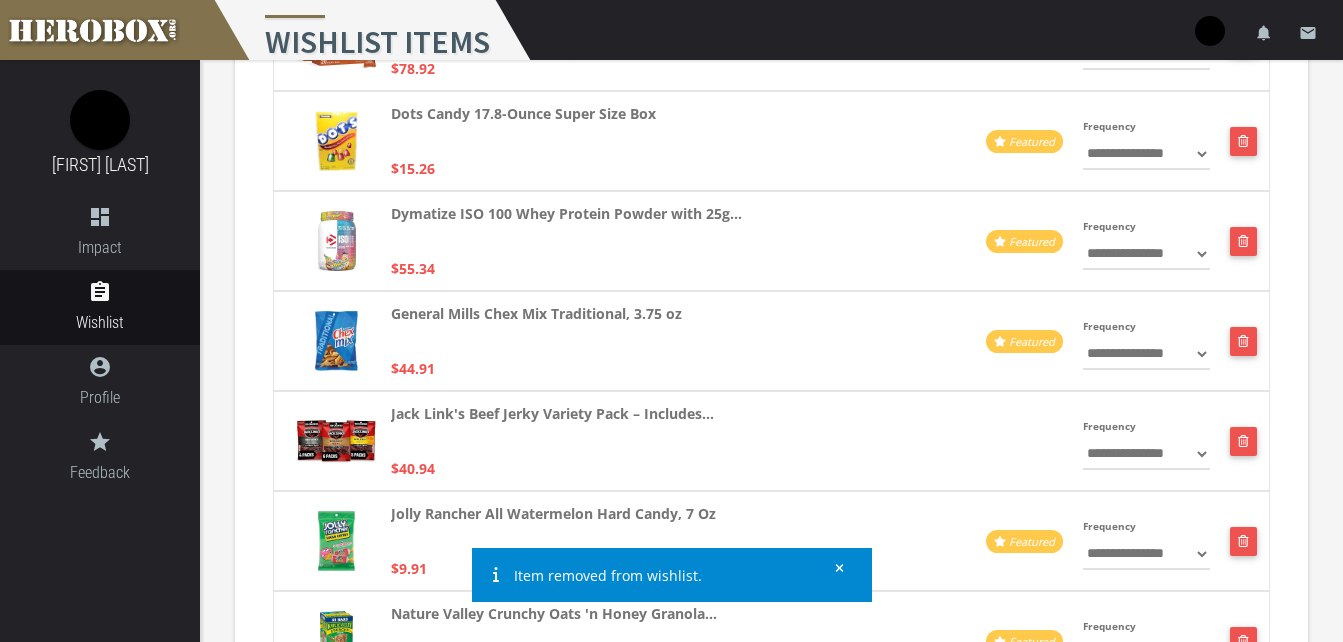 scroll, scrollTop: 294, scrollLeft: 0, axis: vertical 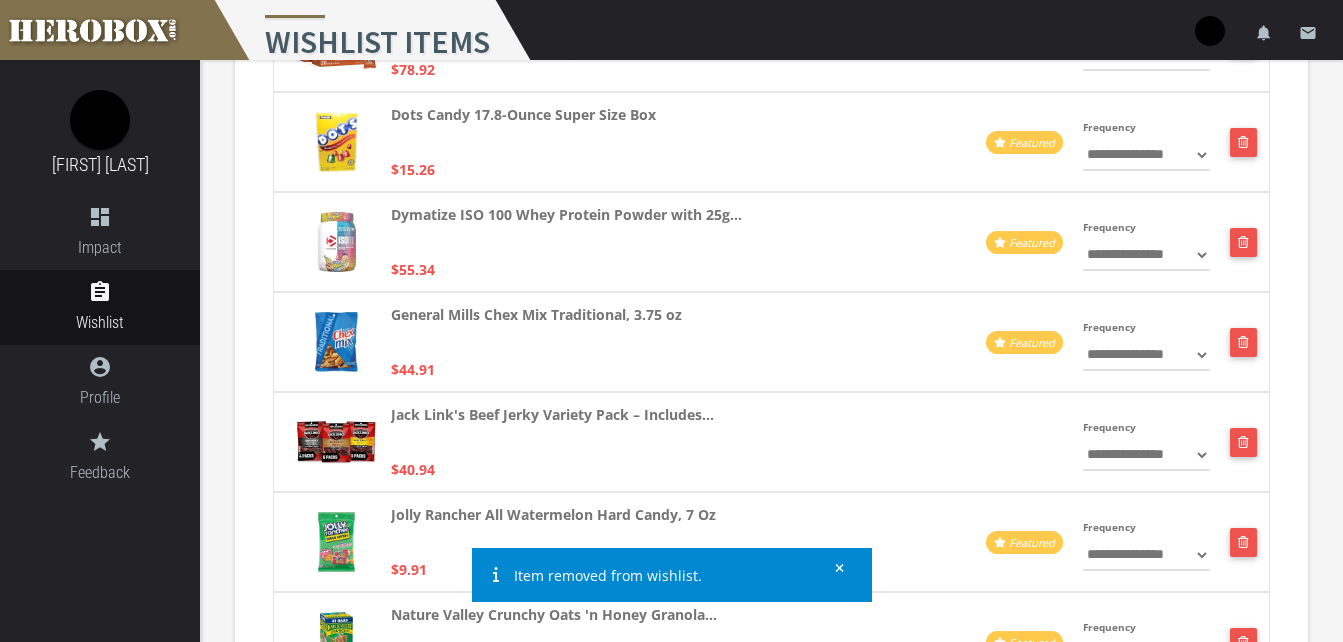 click at bounding box center (833, 567) 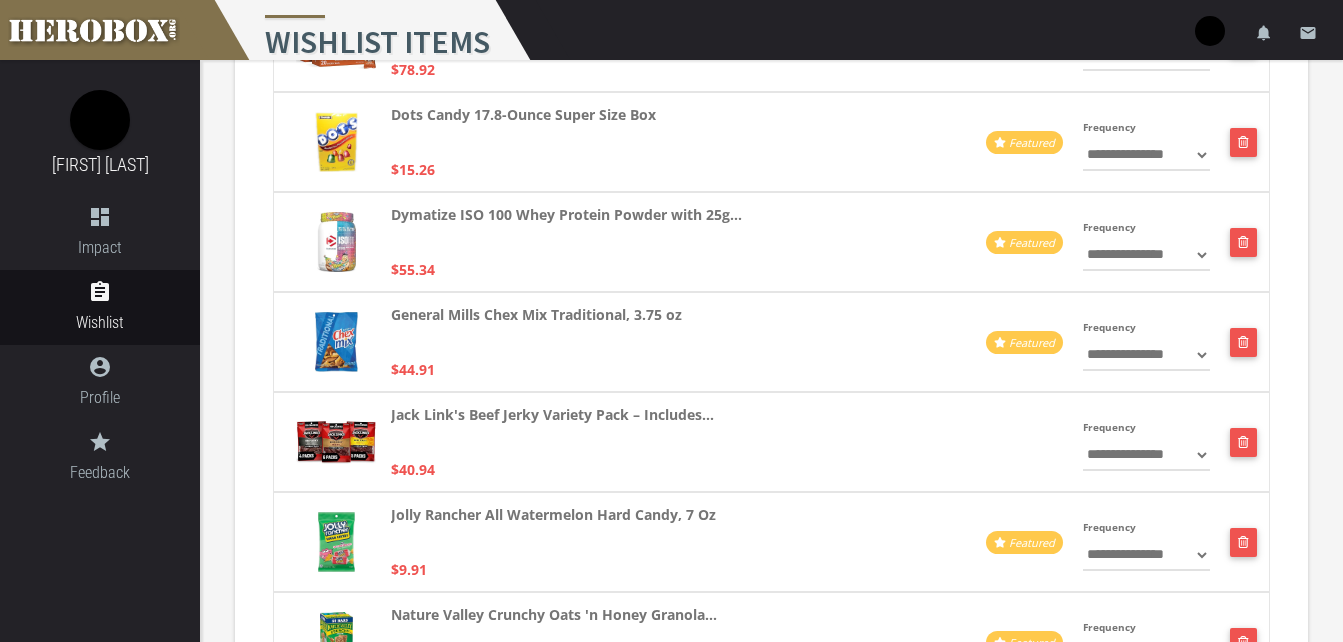 click on "Jolly Rancher All Watermelon Hard Candy, 7 Oz
$9.91" at bounding box center (635, 542) 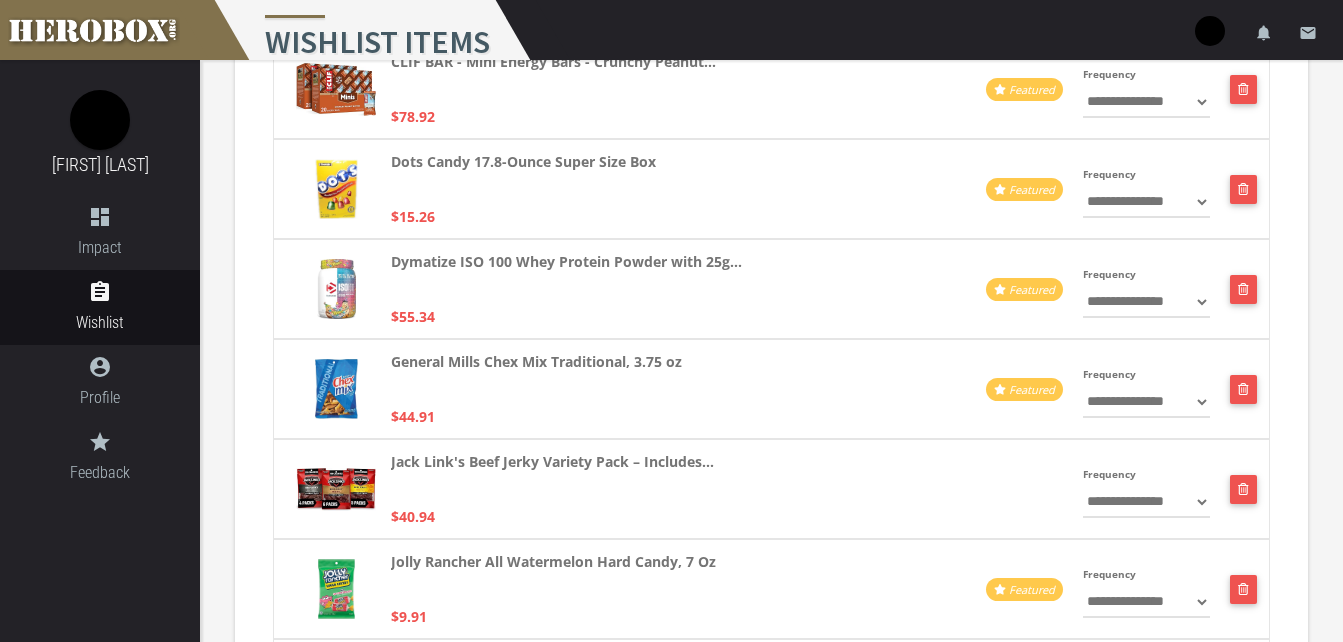 scroll, scrollTop: 0, scrollLeft: 0, axis: both 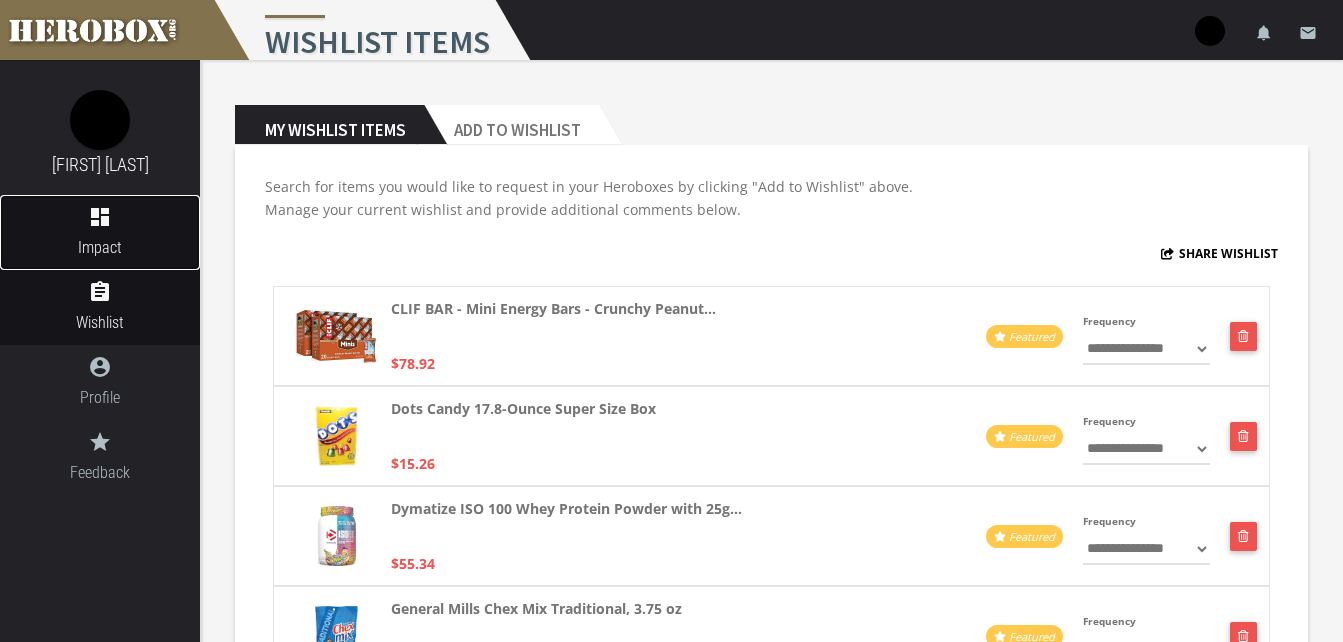 click on "dashboard
Impact" at bounding box center (100, 232) 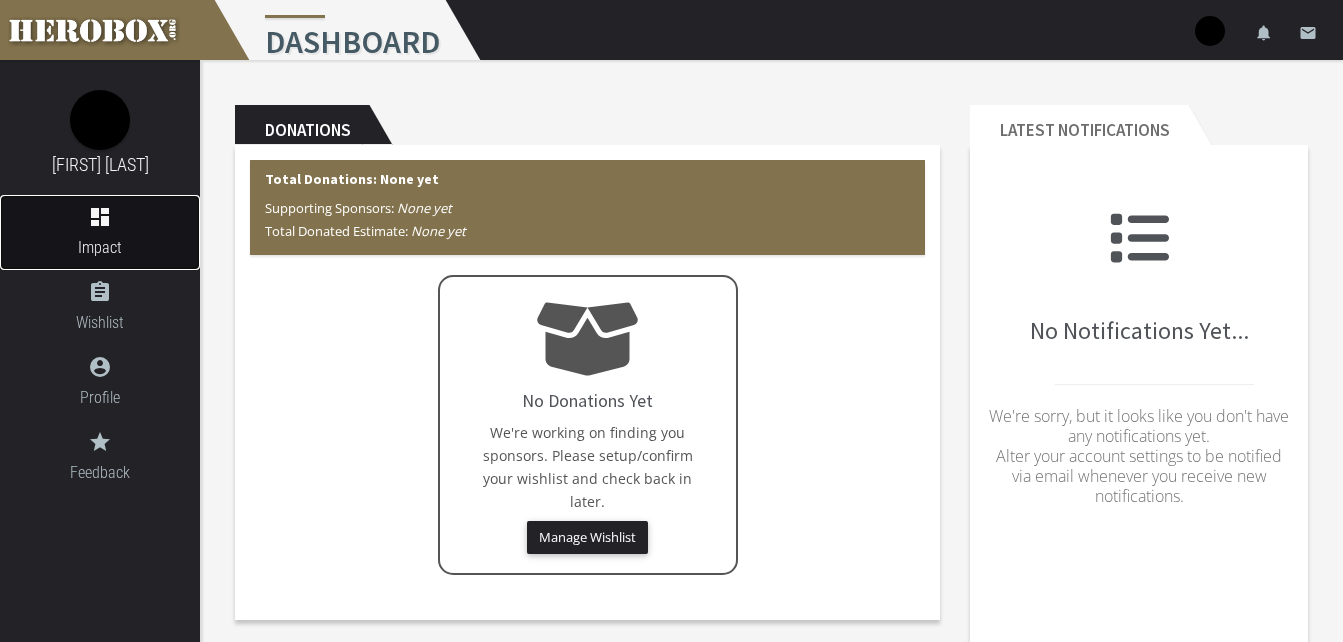 scroll, scrollTop: 54, scrollLeft: 0, axis: vertical 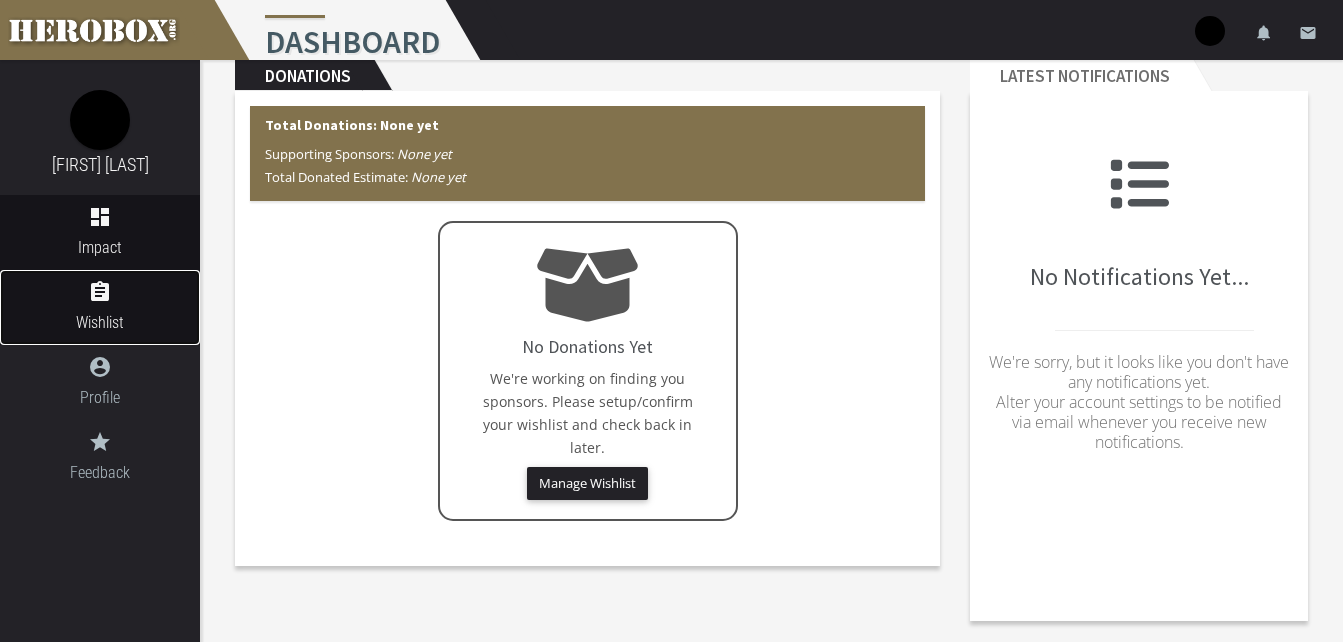 click on "assignment" at bounding box center (100, 292) 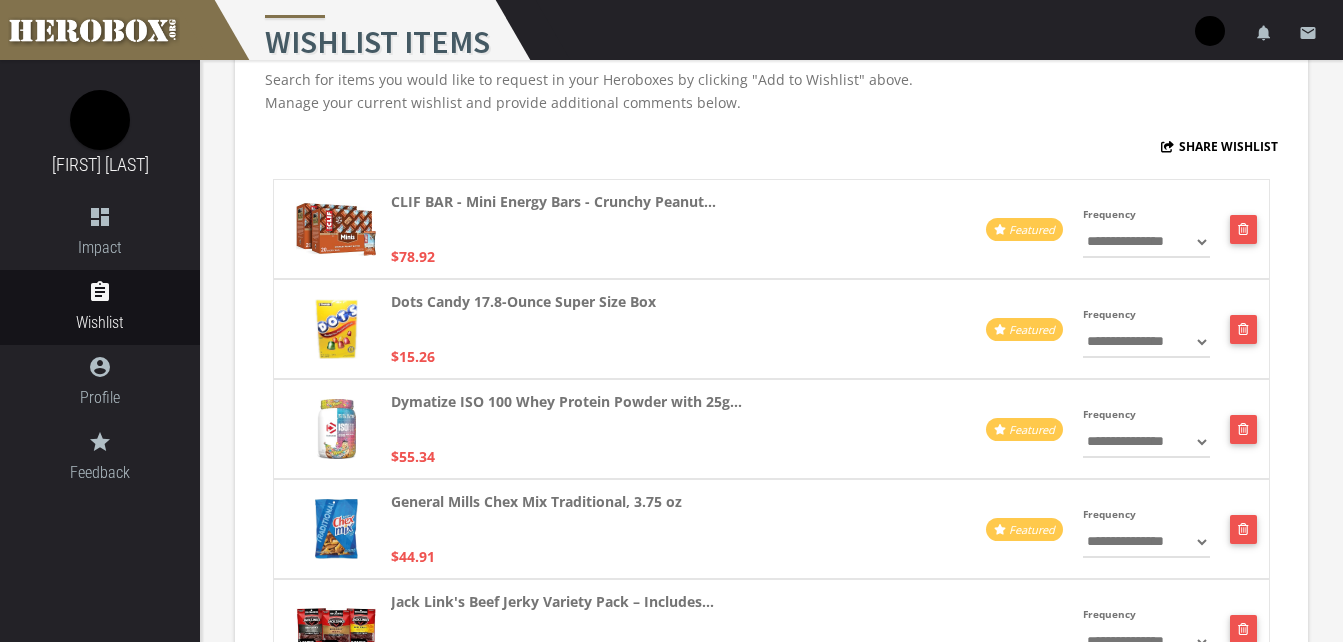 scroll, scrollTop: 105, scrollLeft: 0, axis: vertical 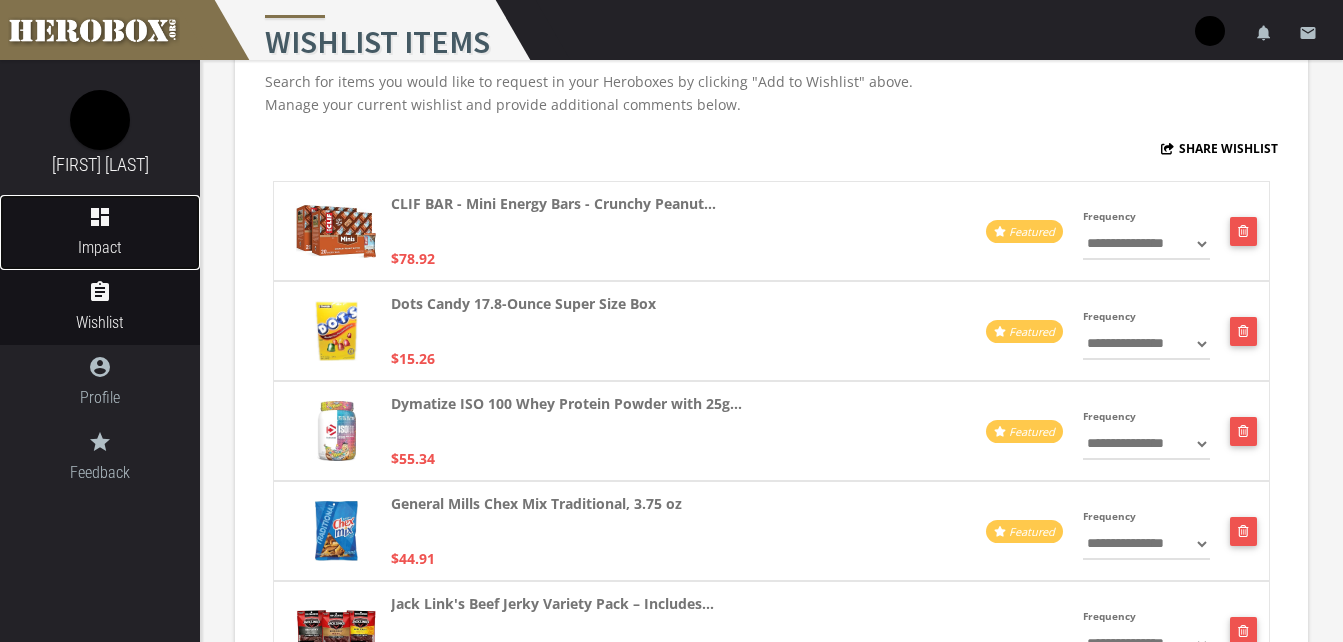 click on "dashboard" at bounding box center (100, 217) 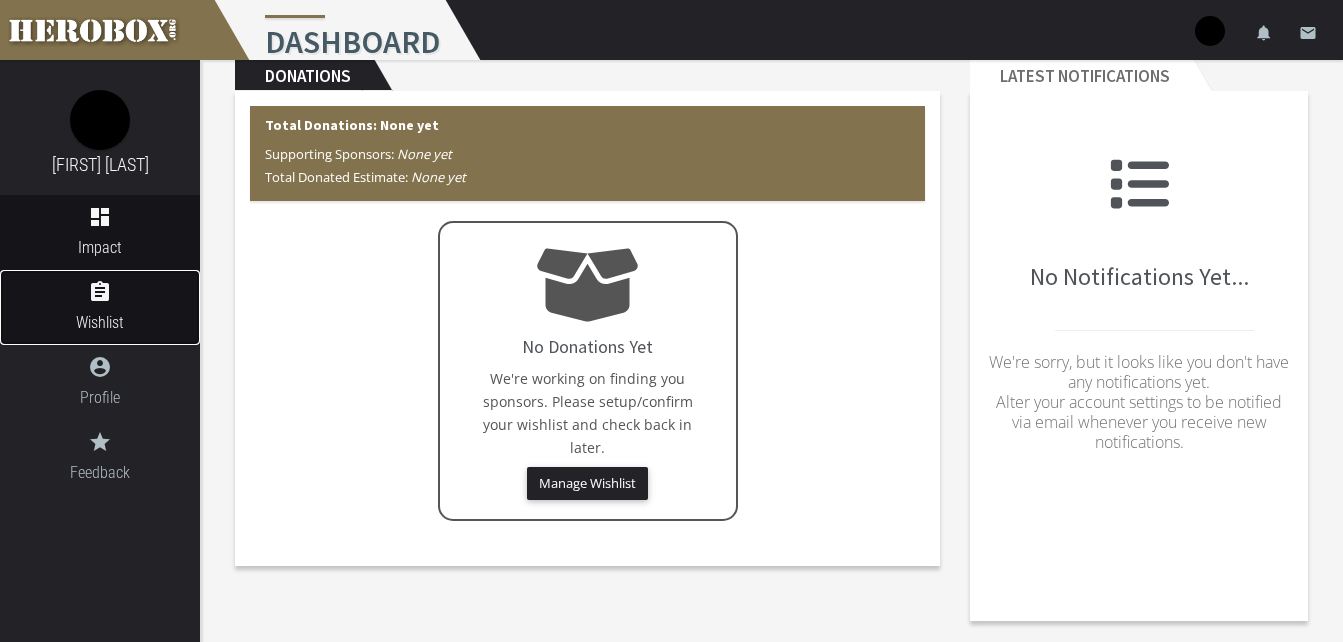 click on "assignment
Wishlist" at bounding box center (100, 307) 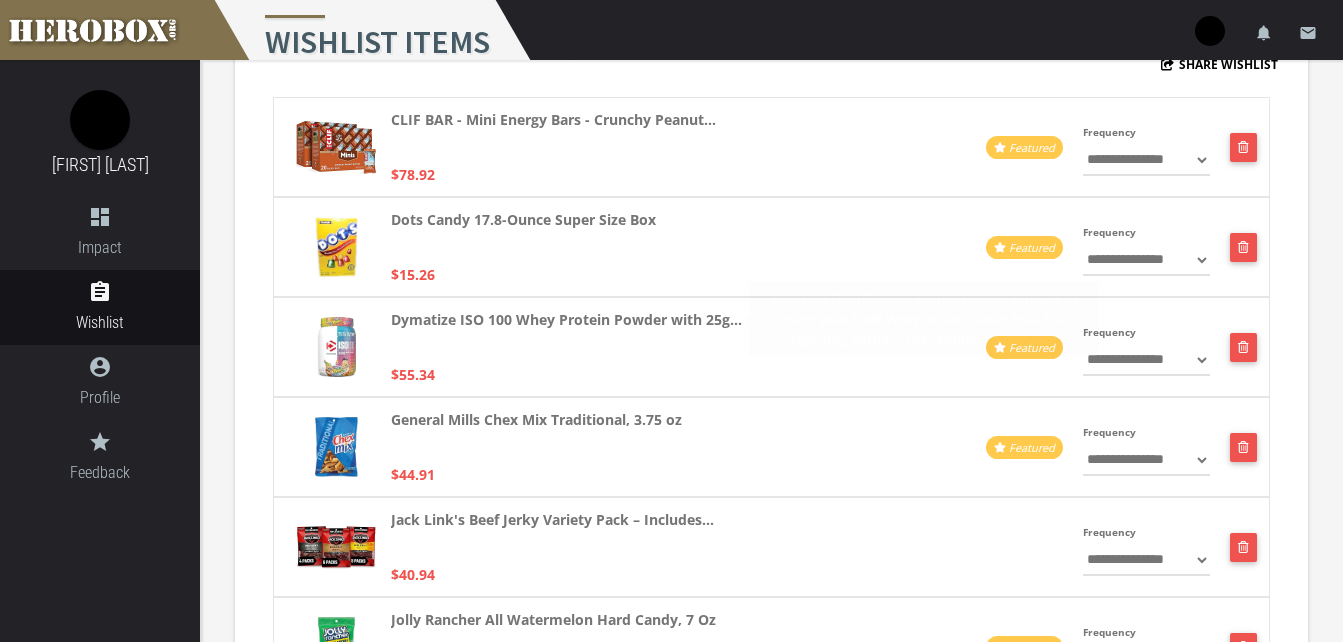 scroll, scrollTop: 0, scrollLeft: 0, axis: both 